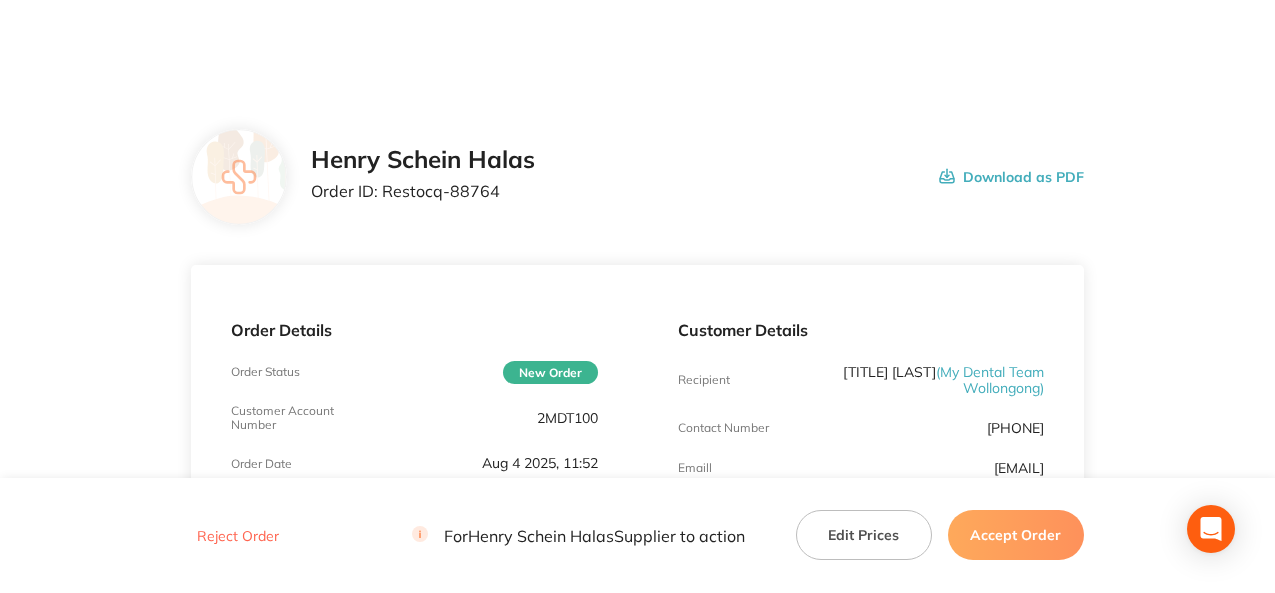 scroll, scrollTop: 0, scrollLeft: 0, axis: both 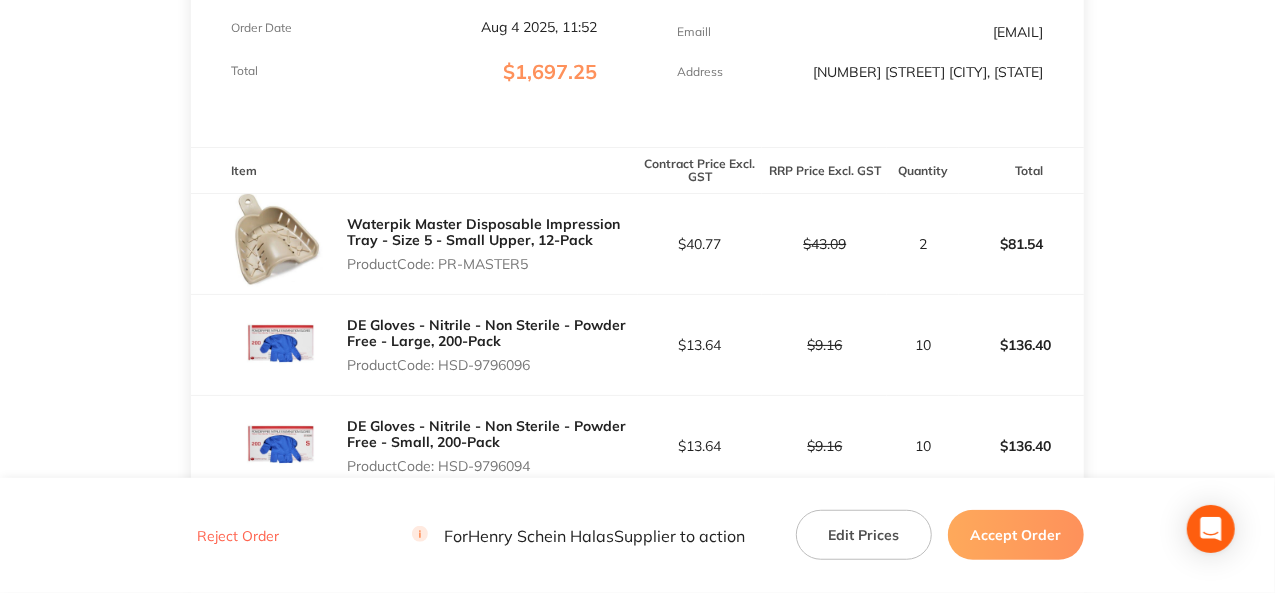 drag, startPoint x: 533, startPoint y: 264, endPoint x: 442, endPoint y: 269, distance: 91.13726 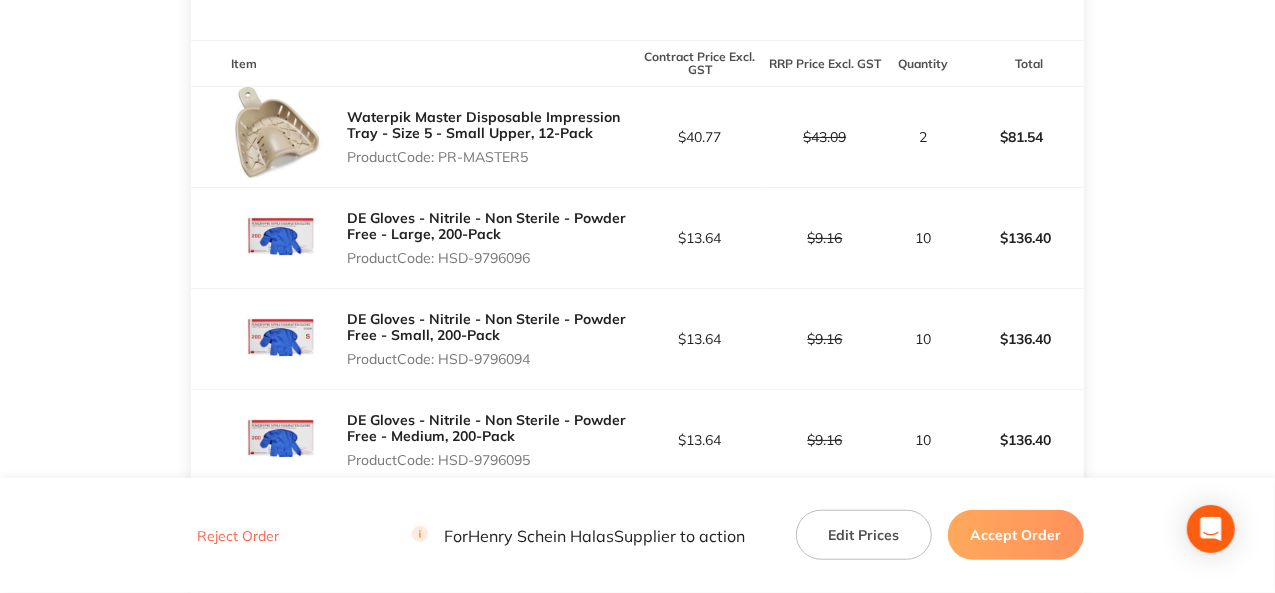 scroll, scrollTop: 636, scrollLeft: 0, axis: vertical 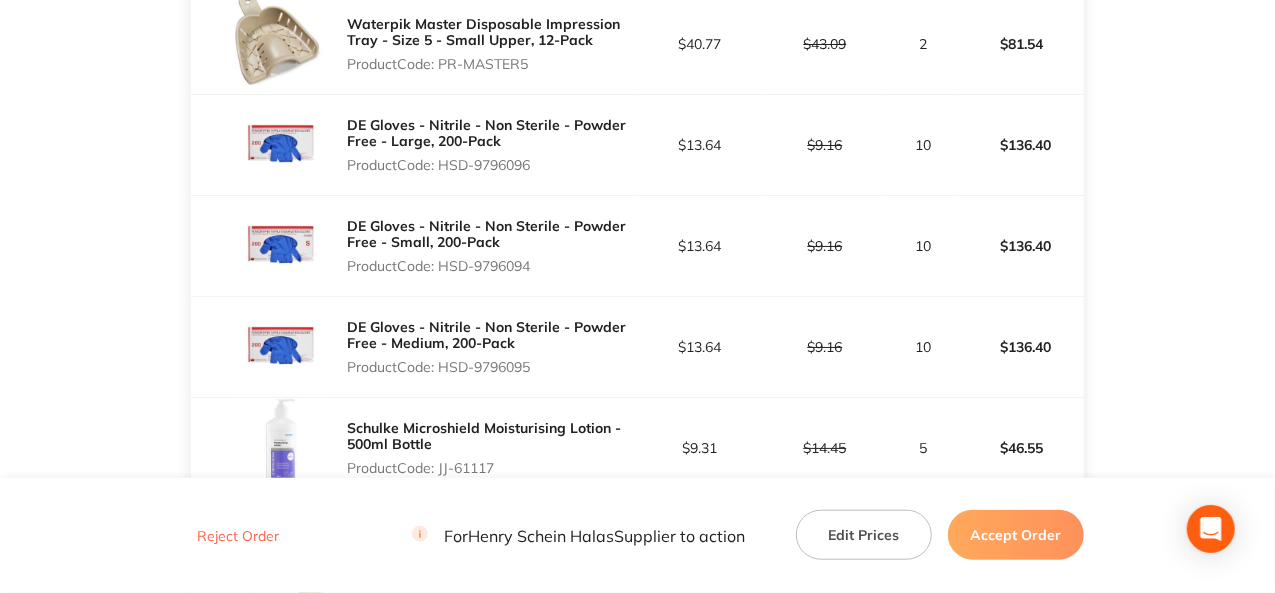 drag, startPoint x: 538, startPoint y: 265, endPoint x: 444, endPoint y: 269, distance: 94.08507 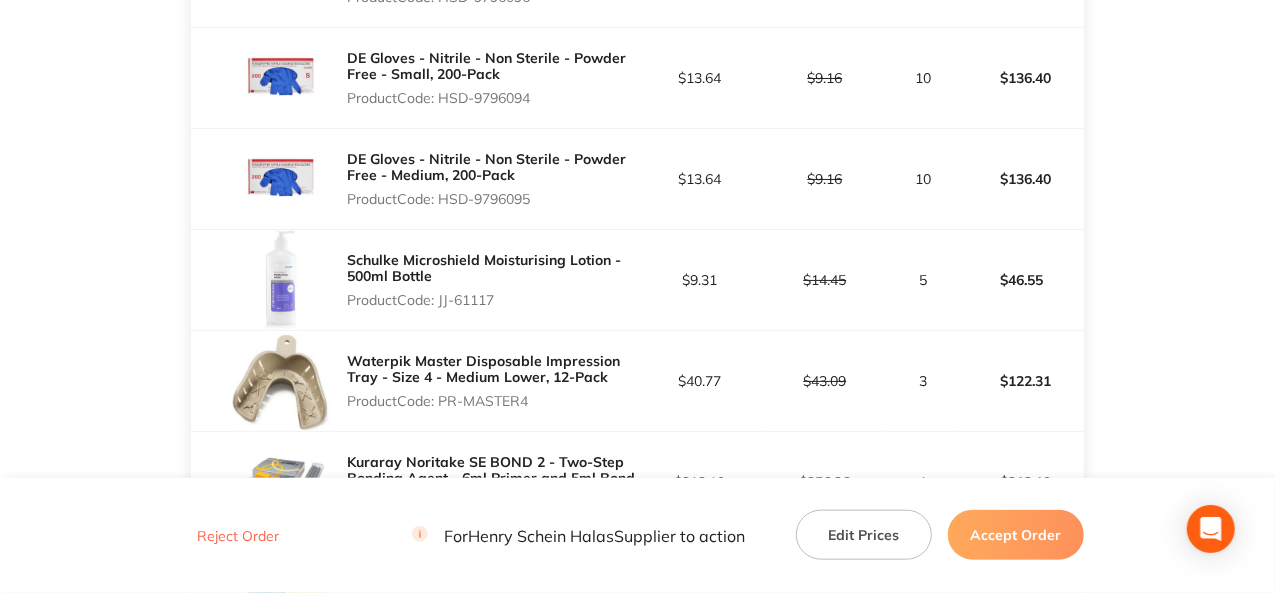 scroll, scrollTop: 836, scrollLeft: 0, axis: vertical 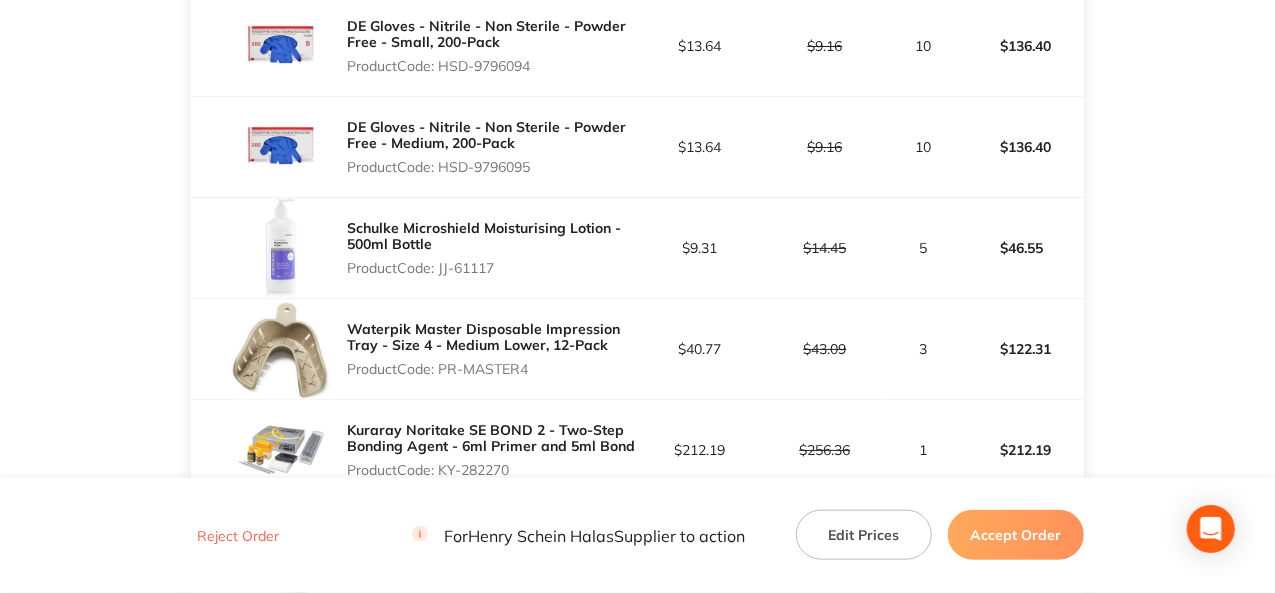 drag, startPoint x: 497, startPoint y: 270, endPoint x: 443, endPoint y: 269, distance: 54.00926 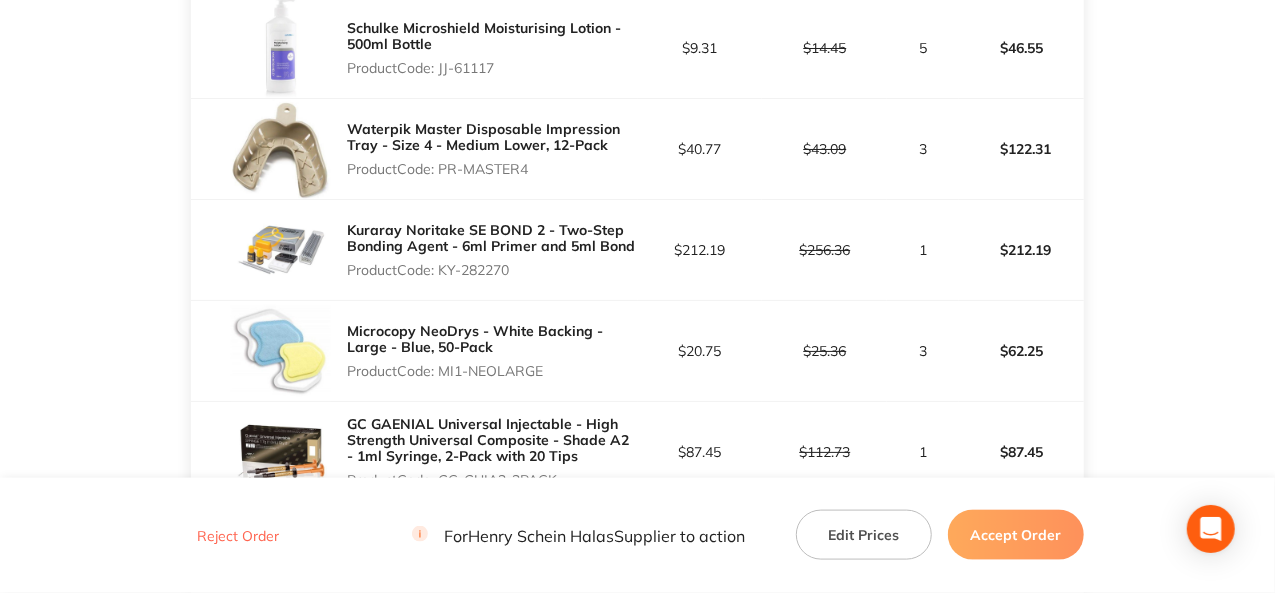 drag, startPoint x: 512, startPoint y: 271, endPoint x: 440, endPoint y: 271, distance: 72 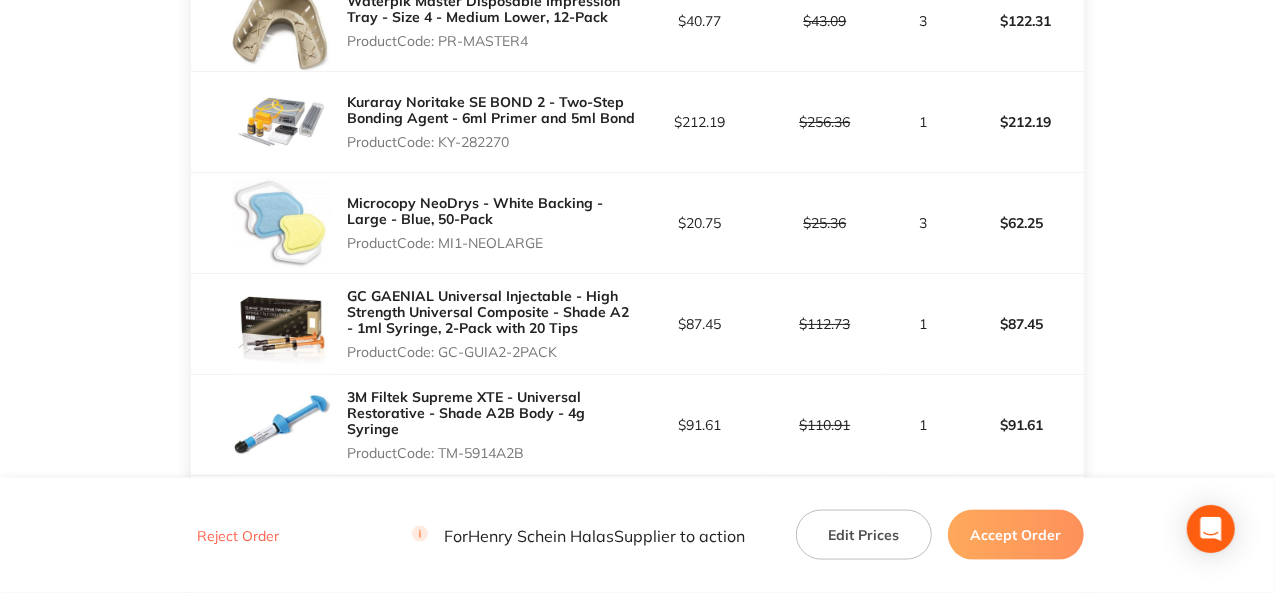 scroll, scrollTop: 1236, scrollLeft: 0, axis: vertical 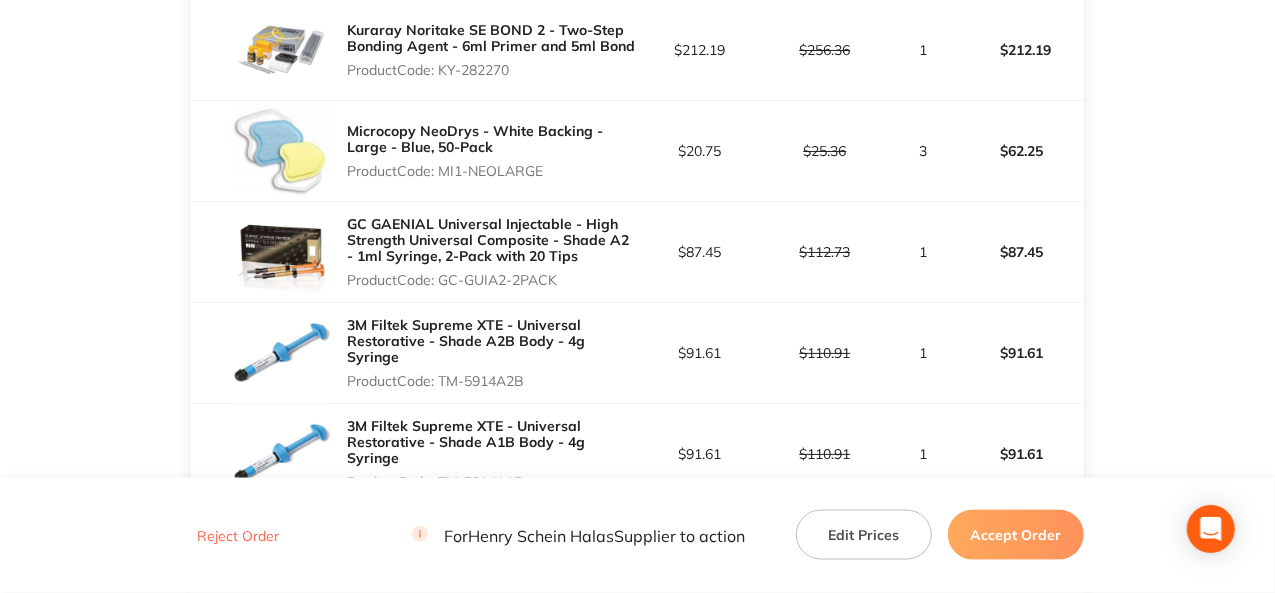 drag, startPoint x: 562, startPoint y: 277, endPoint x: 445, endPoint y: 280, distance: 117.03845 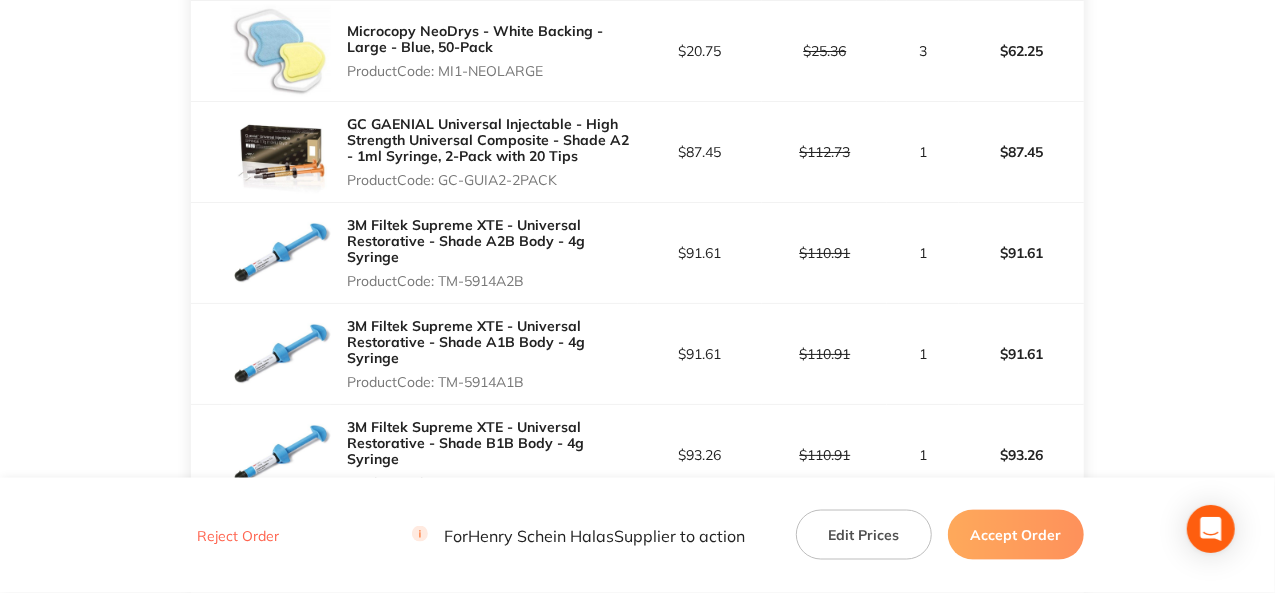 drag, startPoint x: 531, startPoint y: 370, endPoint x: 444, endPoint y: 375, distance: 87.14356 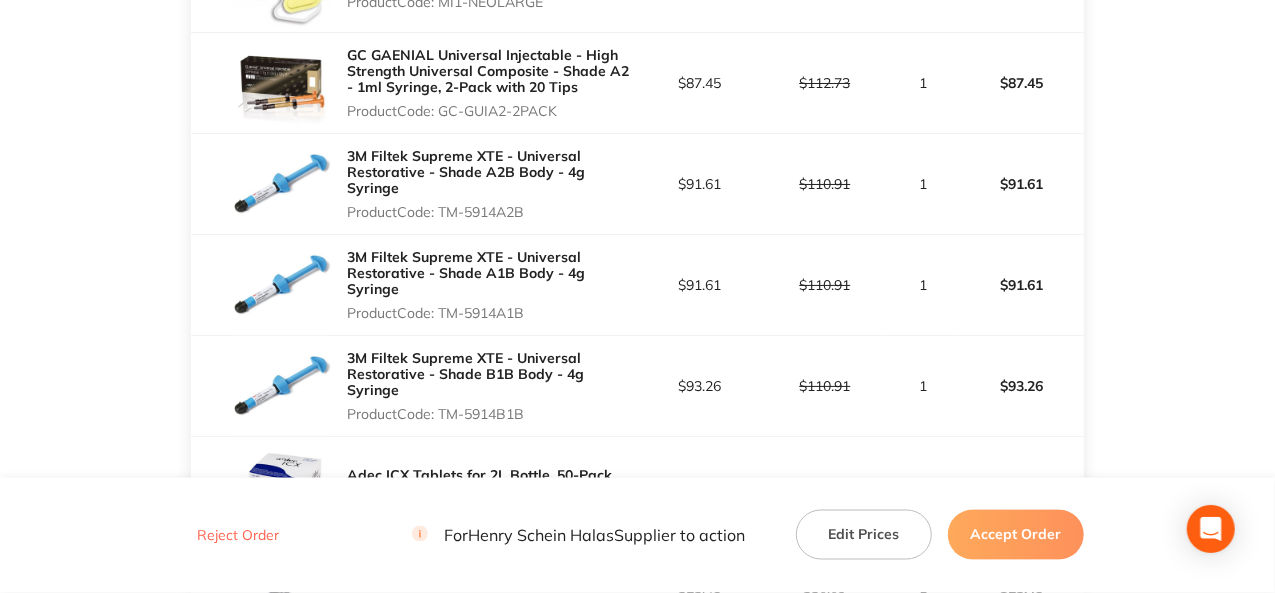 scroll, scrollTop: 1436, scrollLeft: 0, axis: vertical 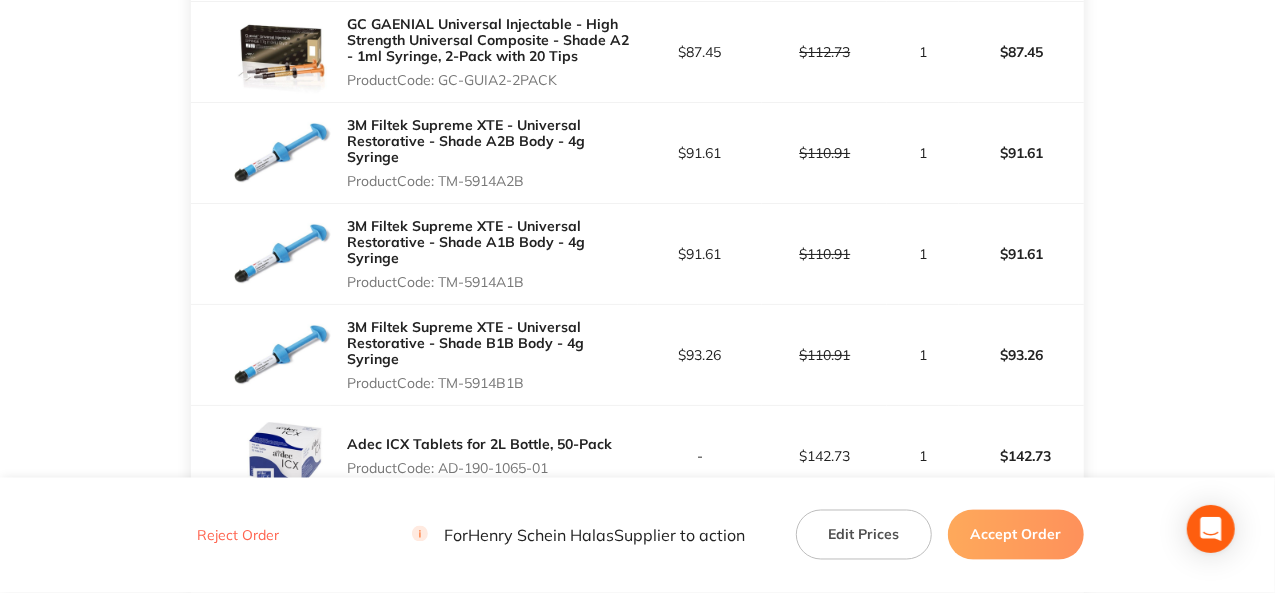 drag, startPoint x: 528, startPoint y: 376, endPoint x: 444, endPoint y: 374, distance: 84.0238 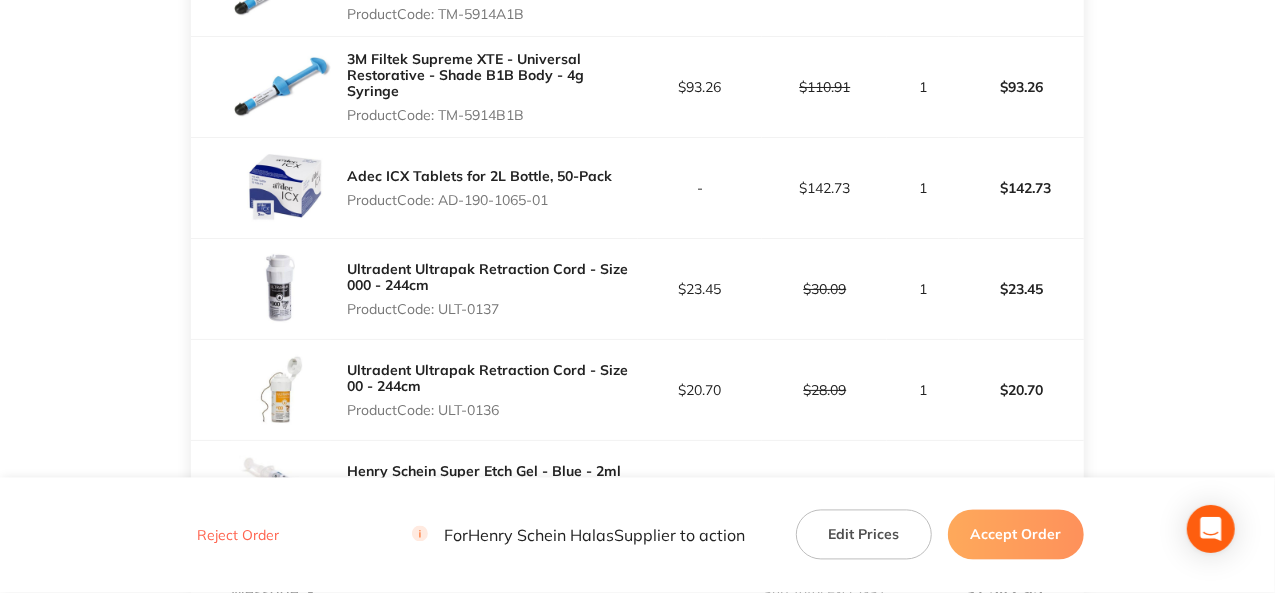 scroll, scrollTop: 1736, scrollLeft: 0, axis: vertical 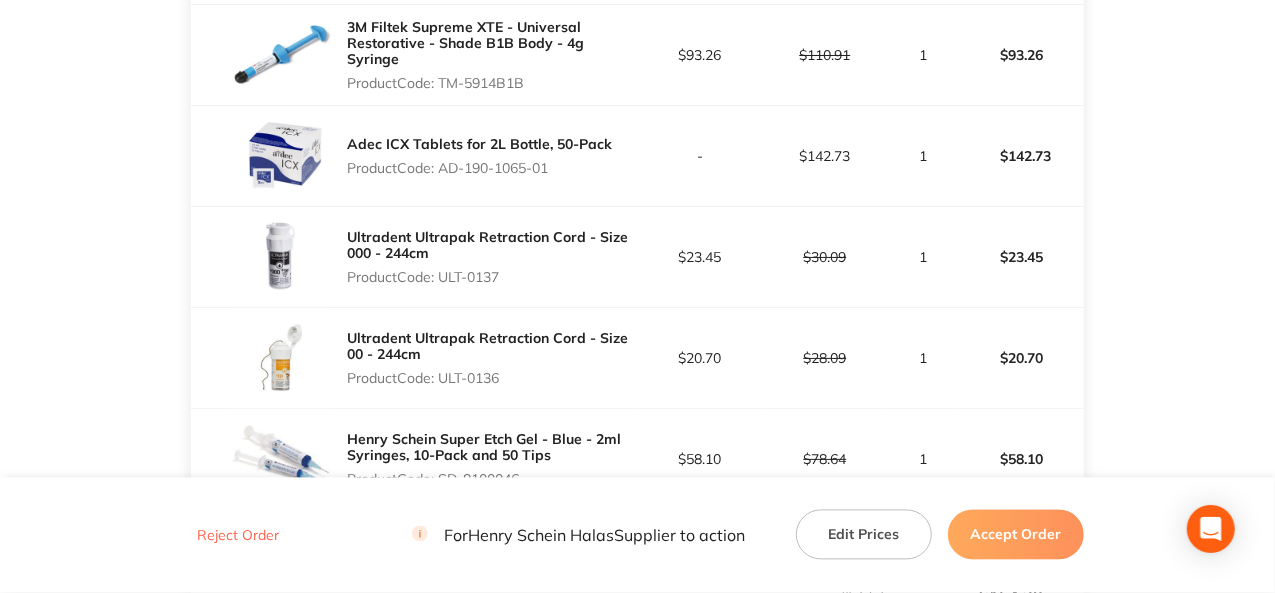 drag, startPoint x: 552, startPoint y: 166, endPoint x: 442, endPoint y: 166, distance: 110 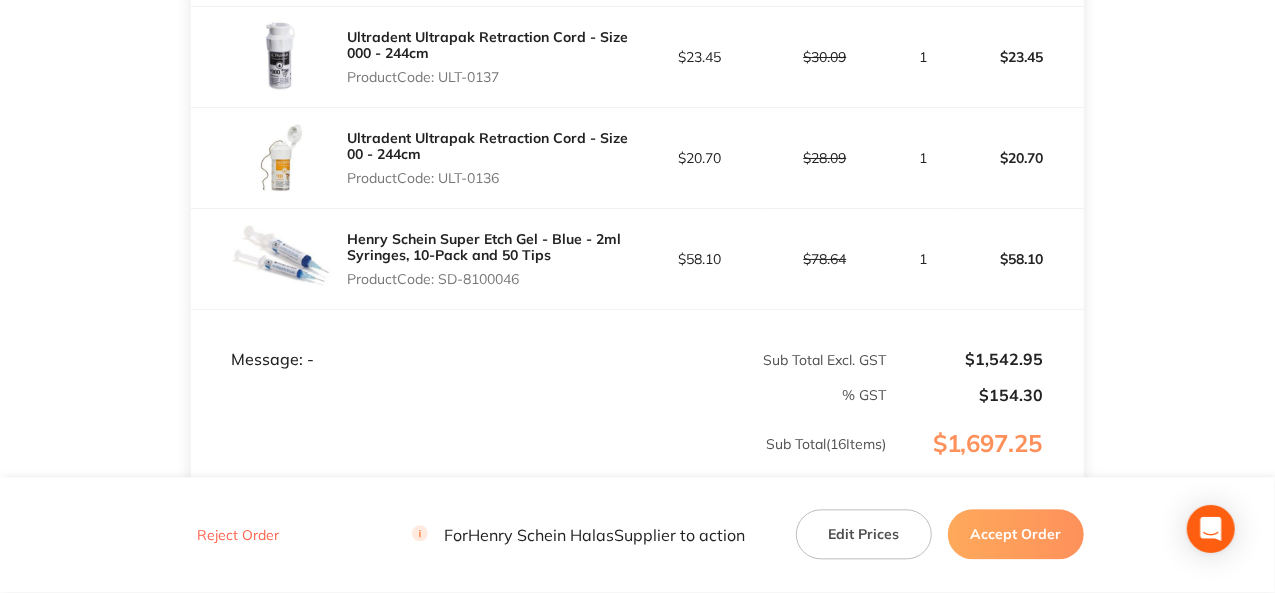 drag, startPoint x: 522, startPoint y: 277, endPoint x: 442, endPoint y: 273, distance: 80.09994 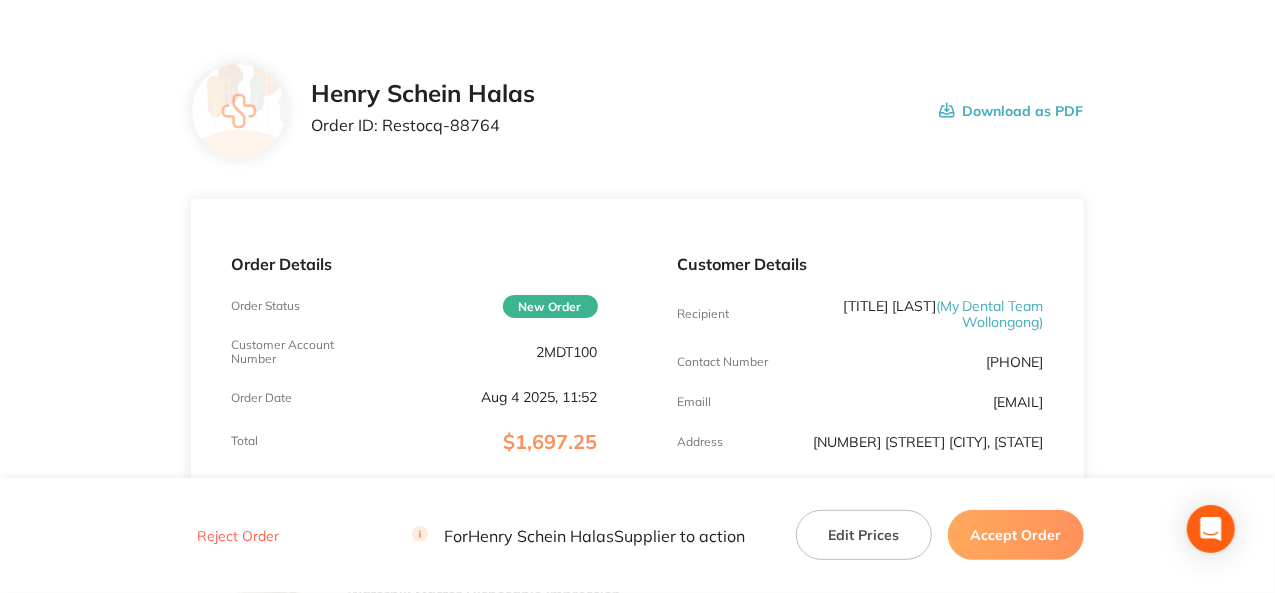 scroll, scrollTop: 0, scrollLeft: 0, axis: both 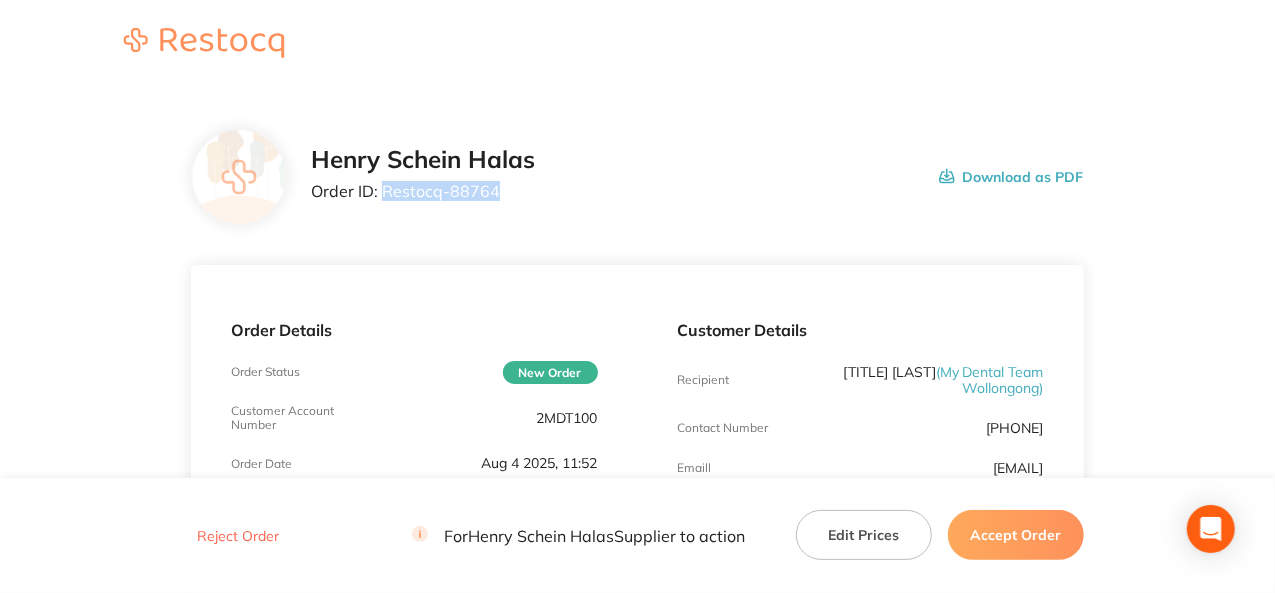 drag, startPoint x: 496, startPoint y: 192, endPoint x: 384, endPoint y: 197, distance: 112.11155 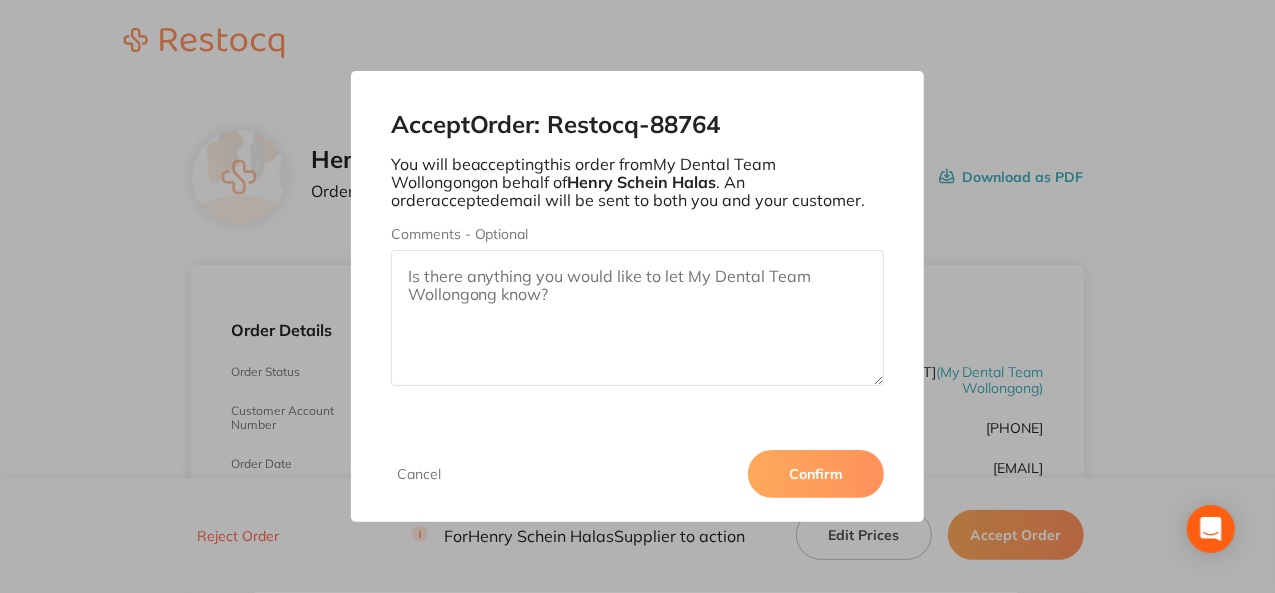 click on "Confirm" at bounding box center (816, 474) 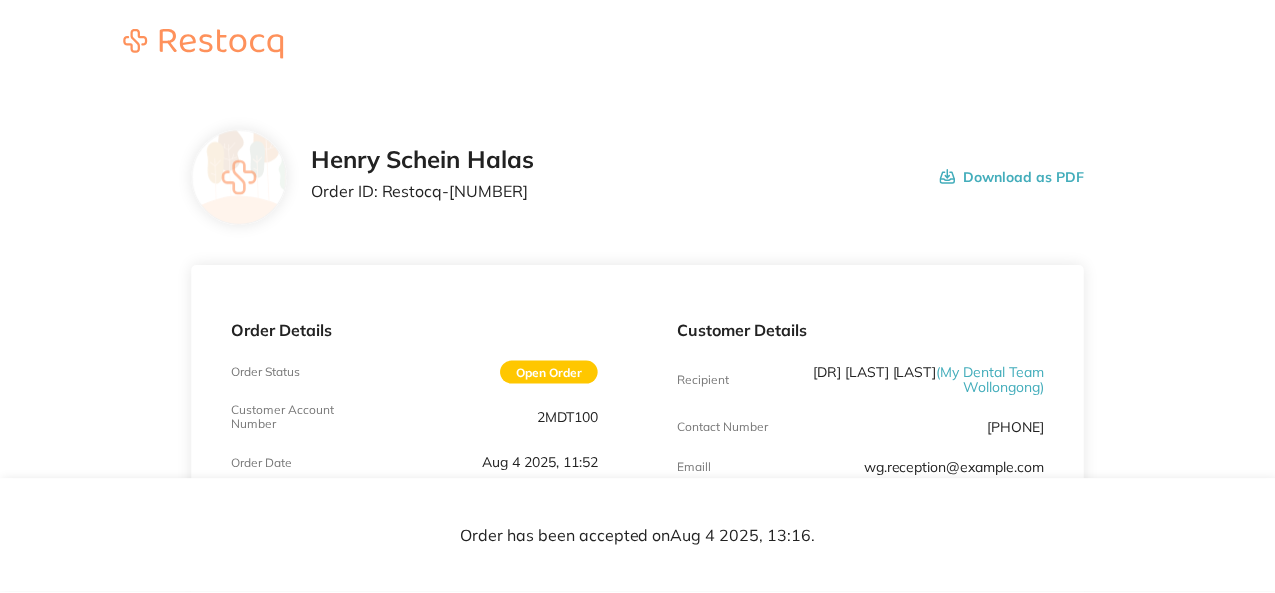 scroll, scrollTop: 0, scrollLeft: 0, axis: both 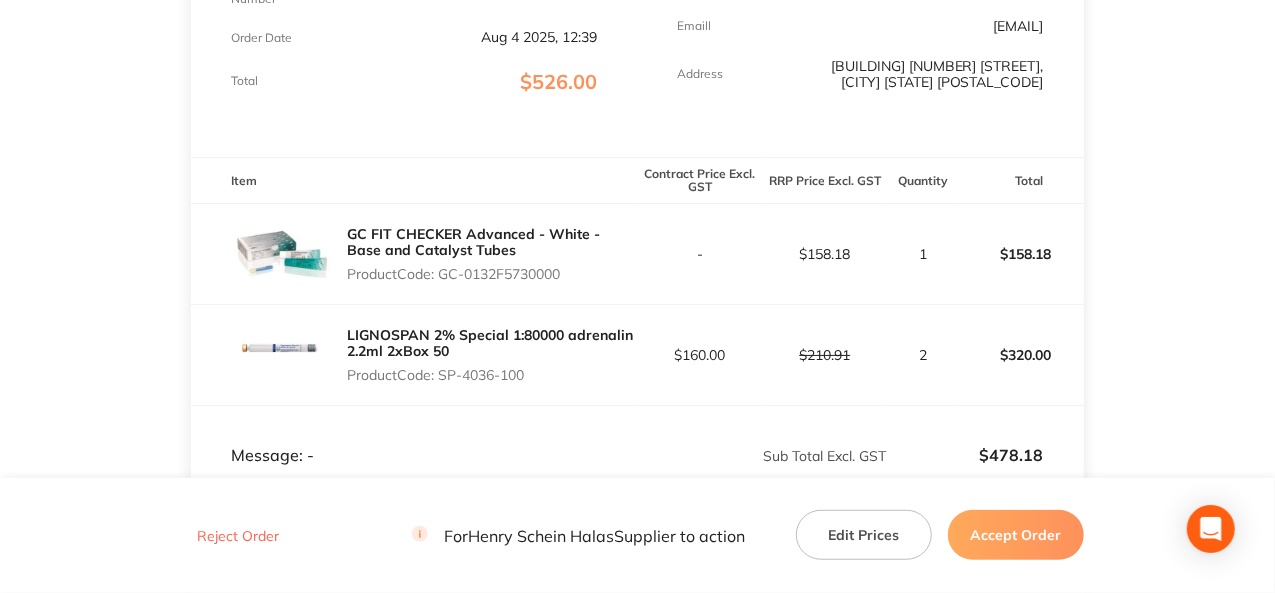 drag, startPoint x: 566, startPoint y: 273, endPoint x: 445, endPoint y: 271, distance: 121.016525 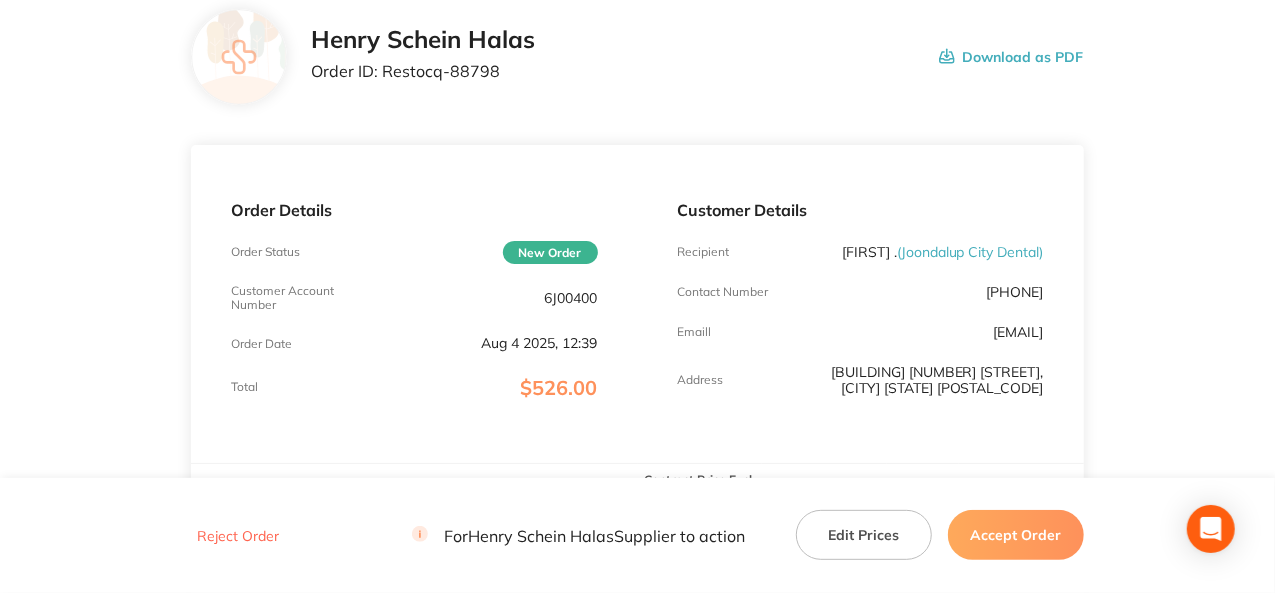 scroll, scrollTop: 0, scrollLeft: 0, axis: both 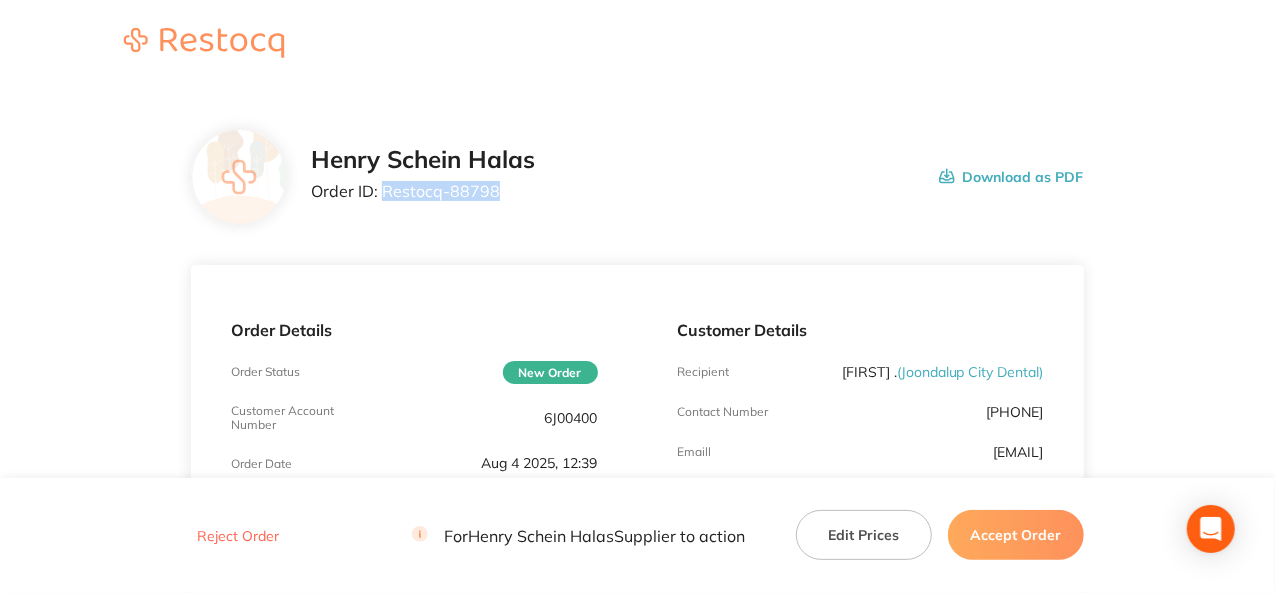drag, startPoint x: 494, startPoint y: 194, endPoint x: 384, endPoint y: 191, distance: 110.0409 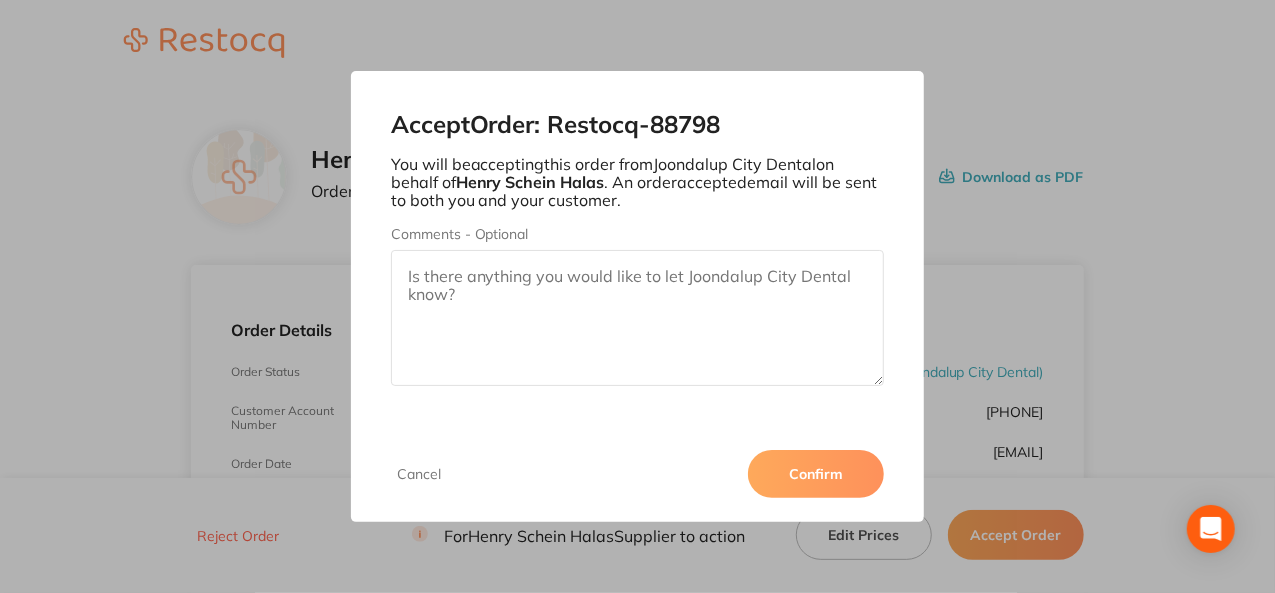 click on "Confirm" at bounding box center [816, 474] 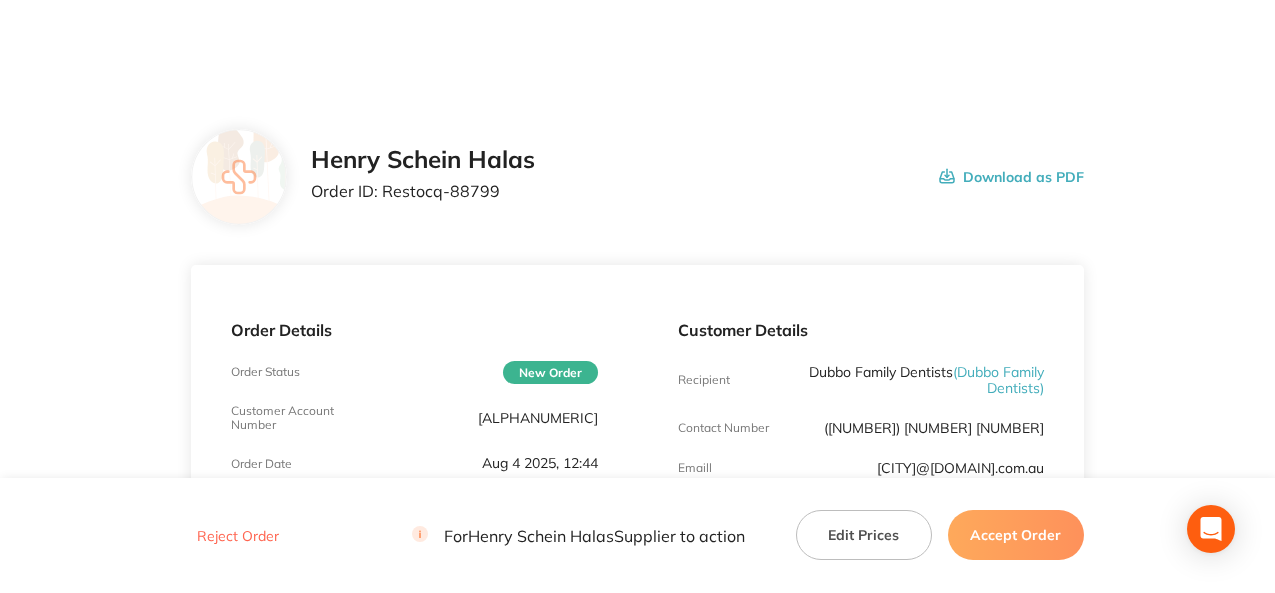 scroll, scrollTop: 0, scrollLeft: 0, axis: both 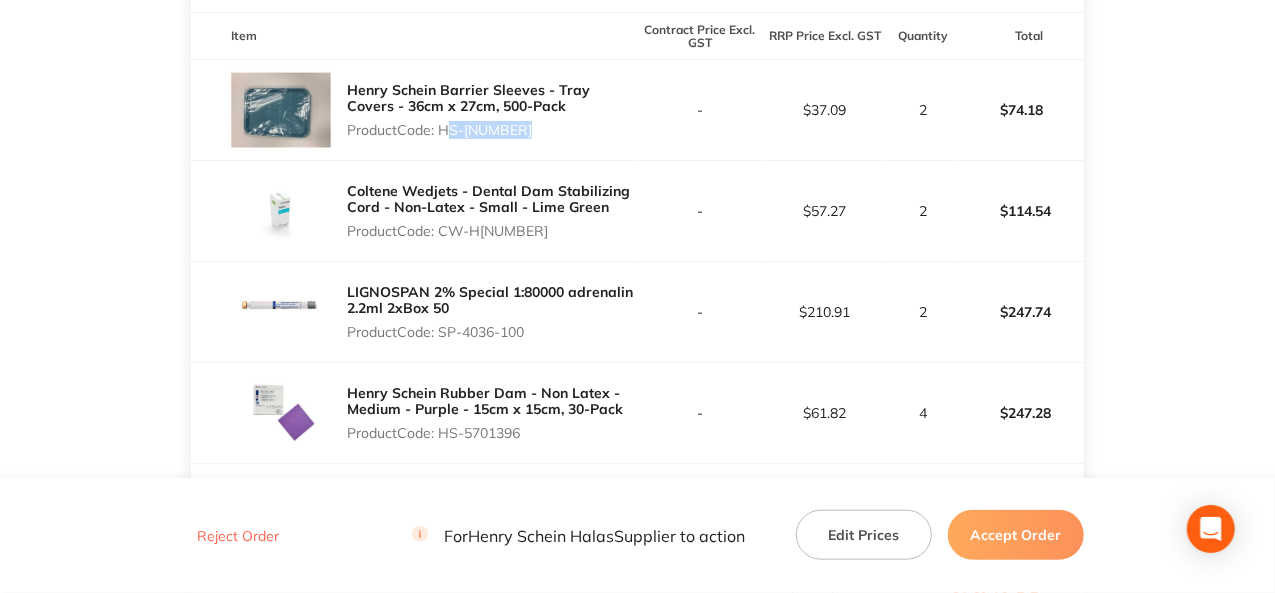 drag, startPoint x: 526, startPoint y: 116, endPoint x: 445, endPoint y: 119, distance: 81.055534 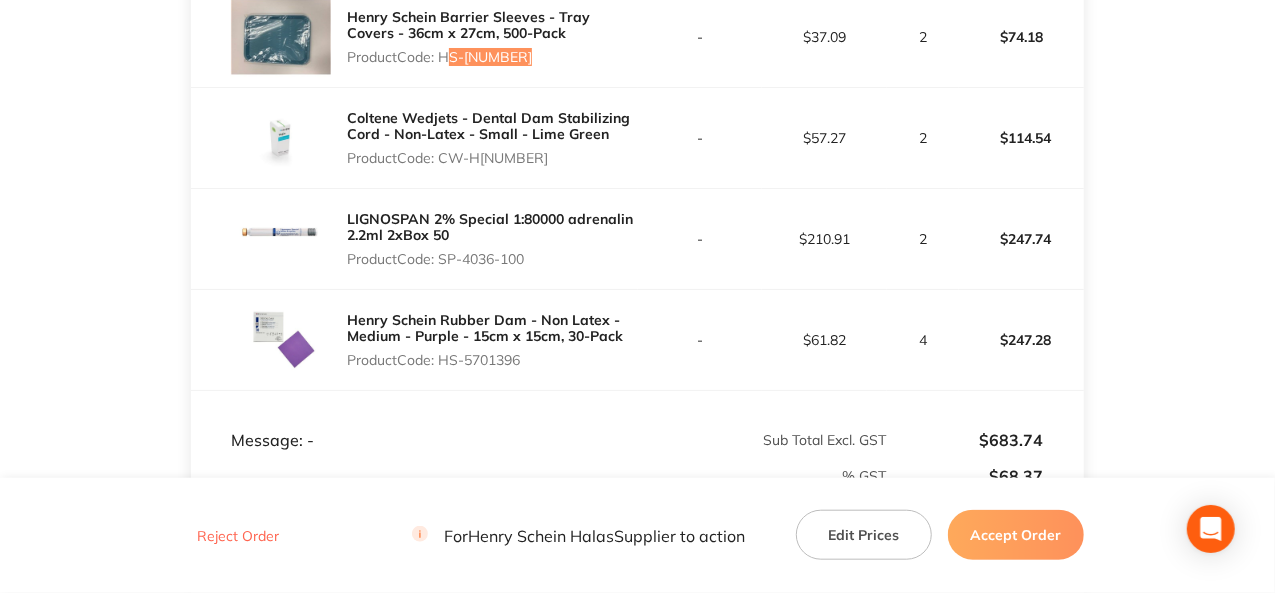 scroll, scrollTop: 500, scrollLeft: 0, axis: vertical 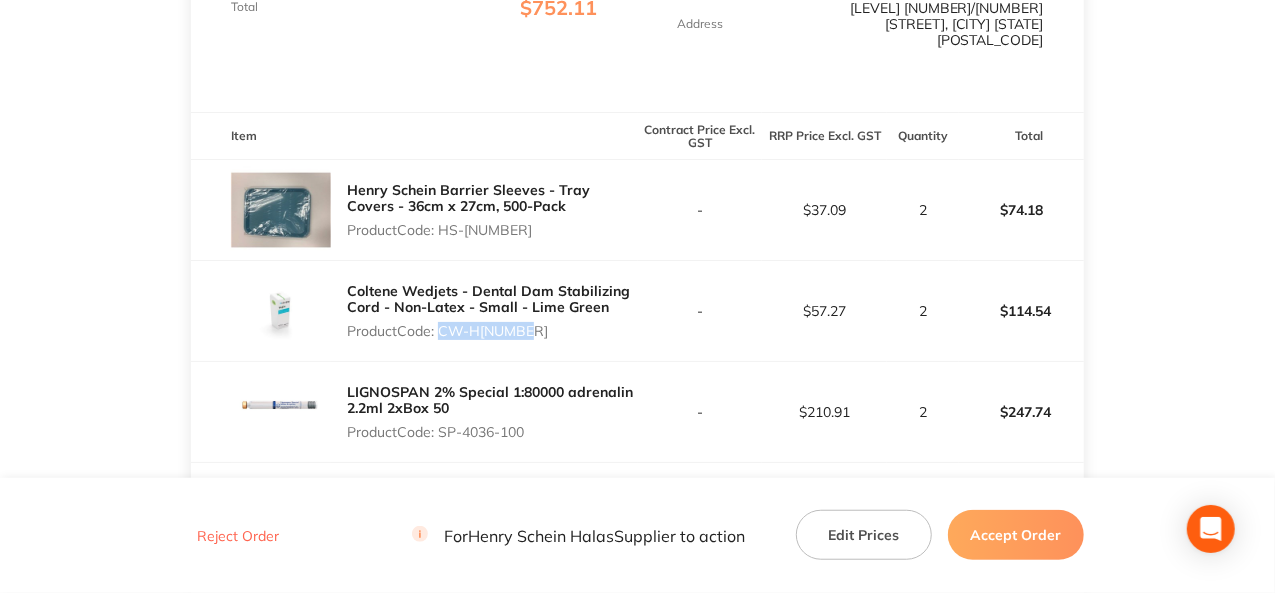 drag, startPoint x: 528, startPoint y: 317, endPoint x: 439, endPoint y: 313, distance: 89.08984 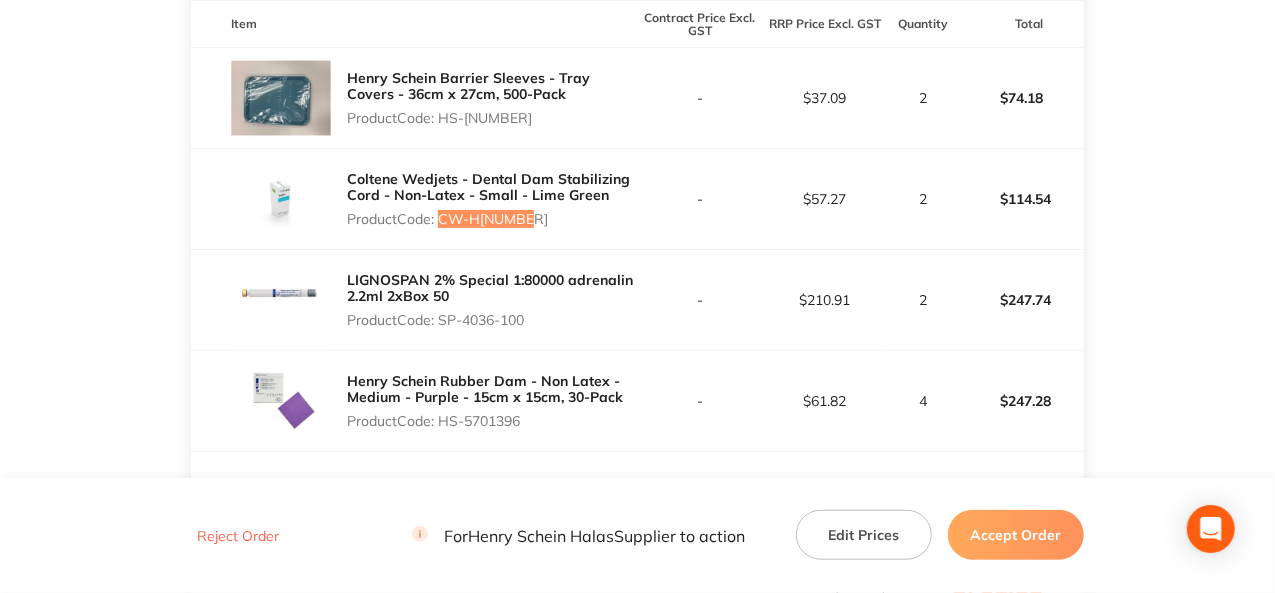 scroll, scrollTop: 800, scrollLeft: 0, axis: vertical 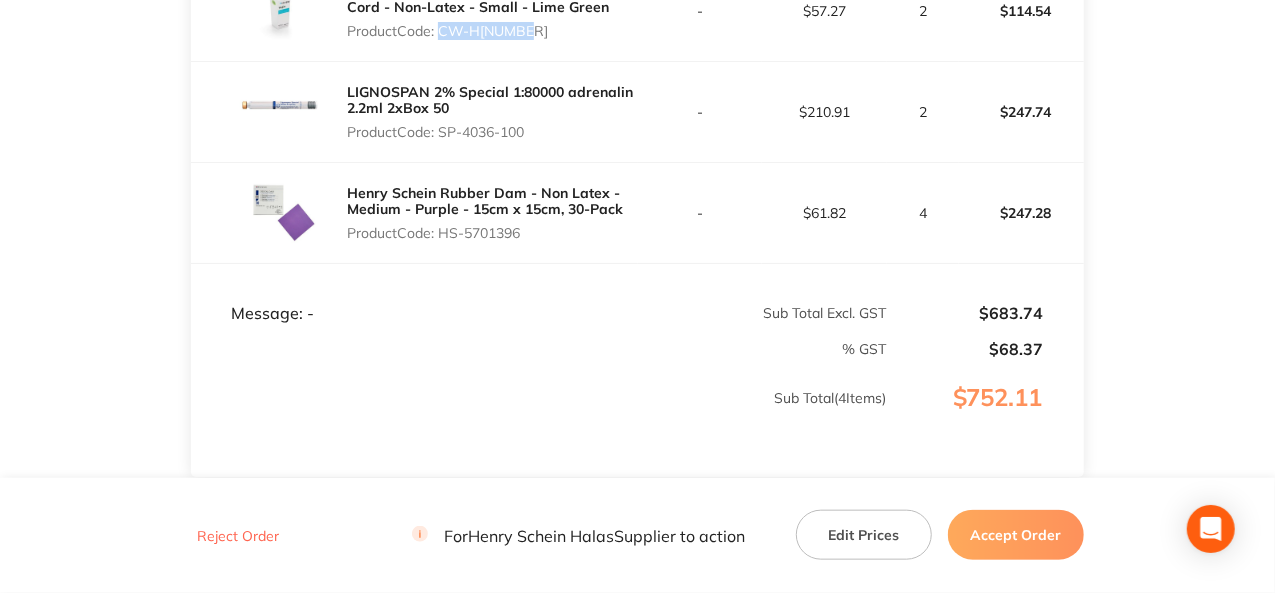 drag, startPoint x: 530, startPoint y: 119, endPoint x: 442, endPoint y: 119, distance: 88 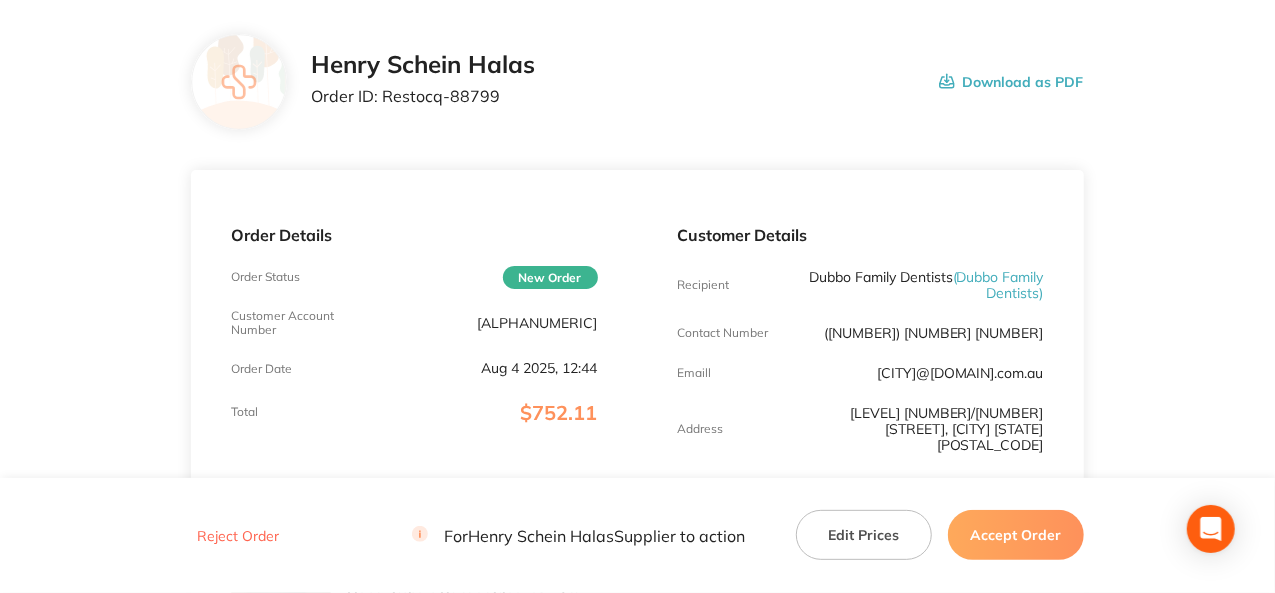 scroll, scrollTop: 0, scrollLeft: 0, axis: both 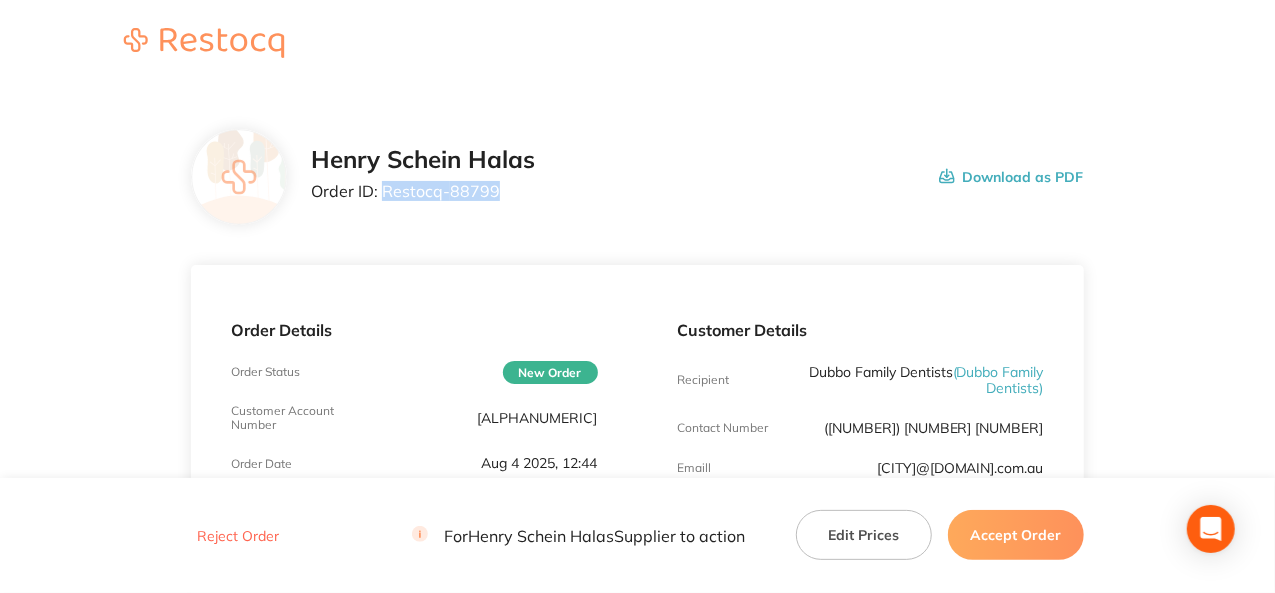 drag, startPoint x: 497, startPoint y: 193, endPoint x: 380, endPoint y: 189, distance: 117.06836 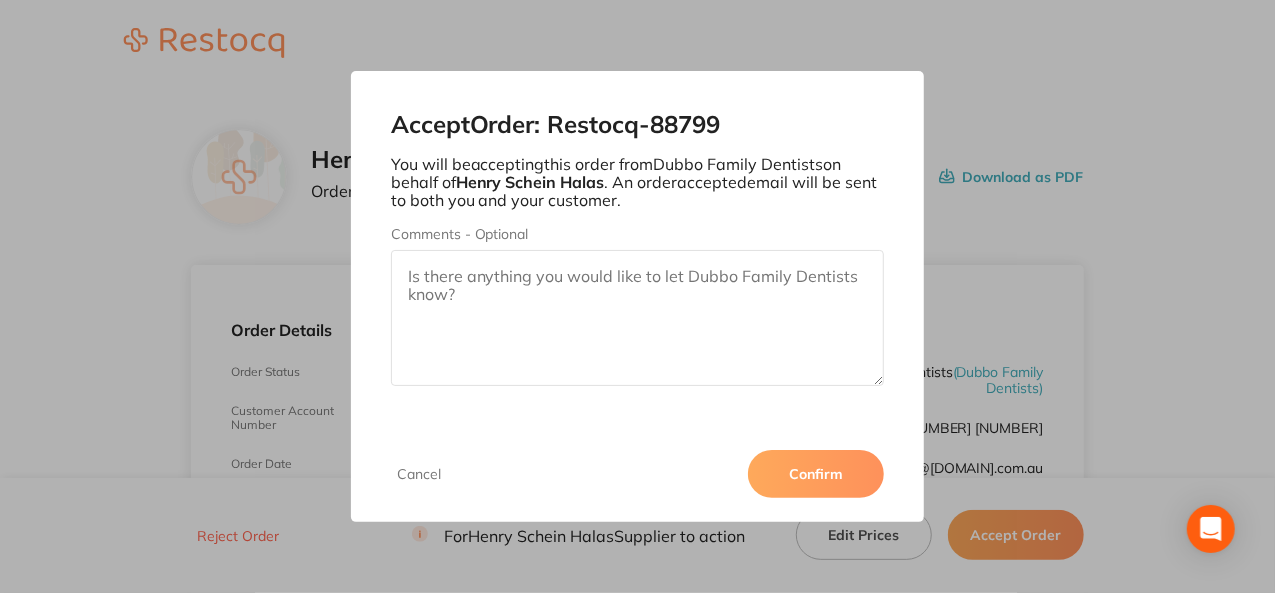 click on "Confirm" at bounding box center (816, 474) 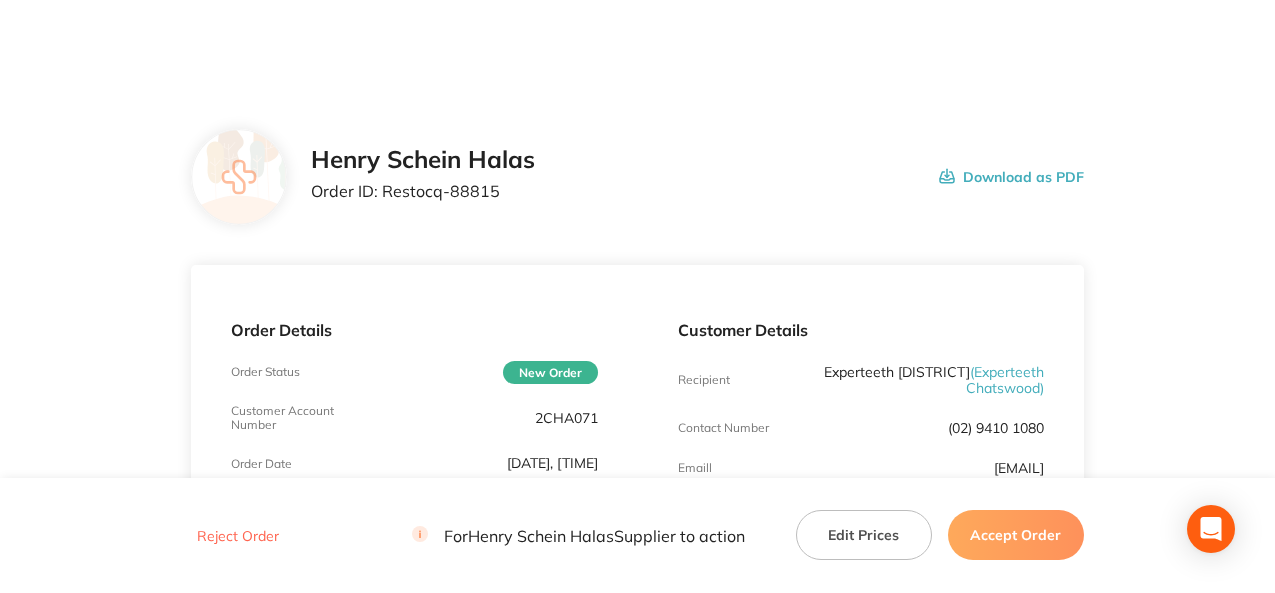 scroll, scrollTop: 0, scrollLeft: 0, axis: both 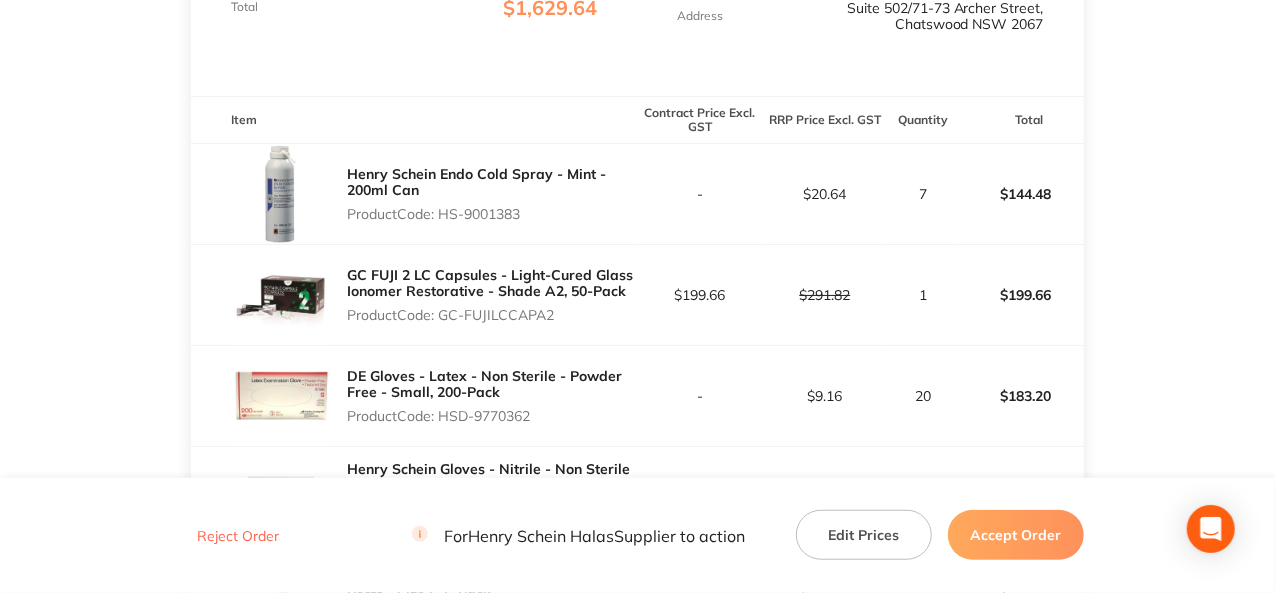 drag, startPoint x: 524, startPoint y: 219, endPoint x: 441, endPoint y: 215, distance: 83.09633 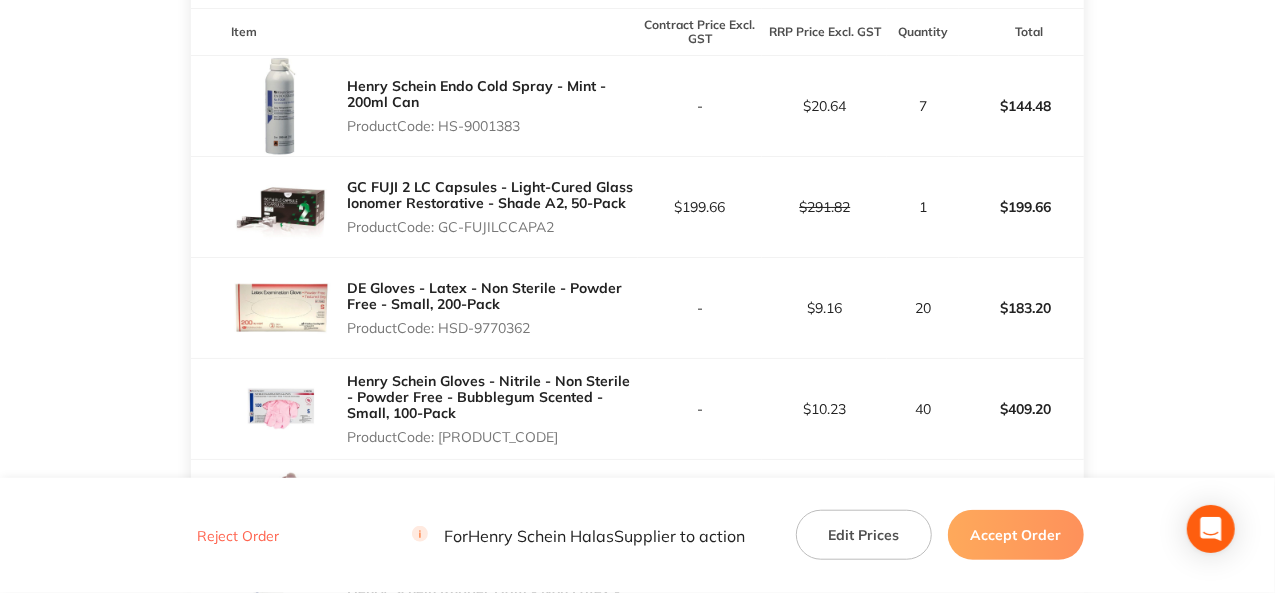 scroll, scrollTop: 700, scrollLeft: 0, axis: vertical 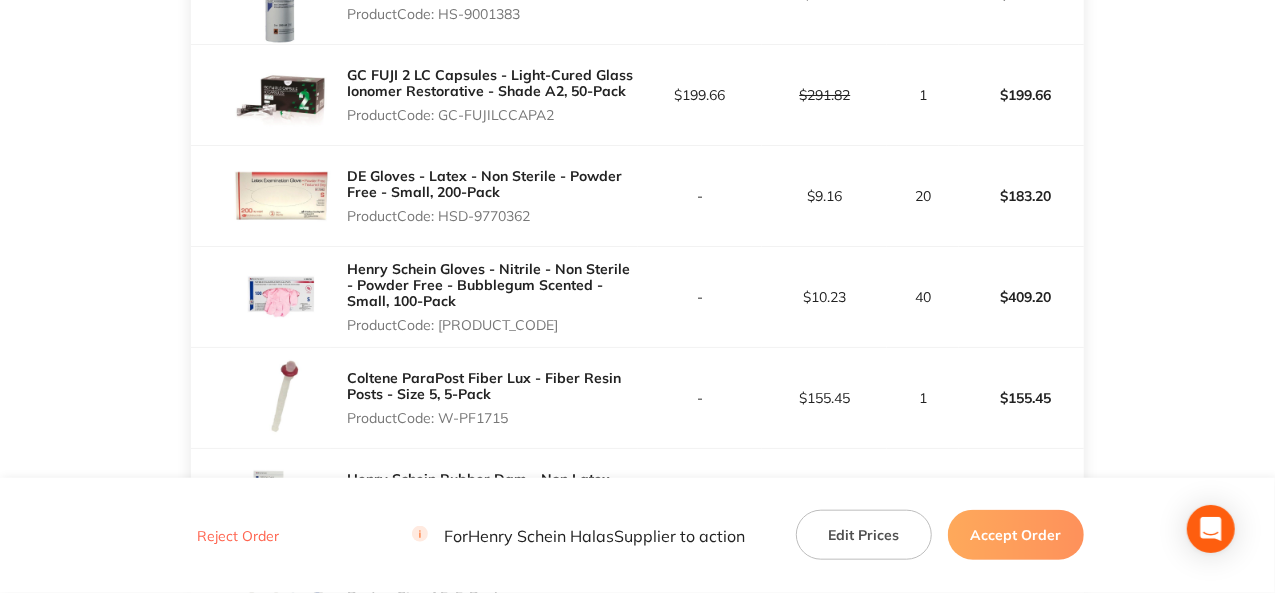 drag, startPoint x: 538, startPoint y: 213, endPoint x: 444, endPoint y: 210, distance: 94.04786 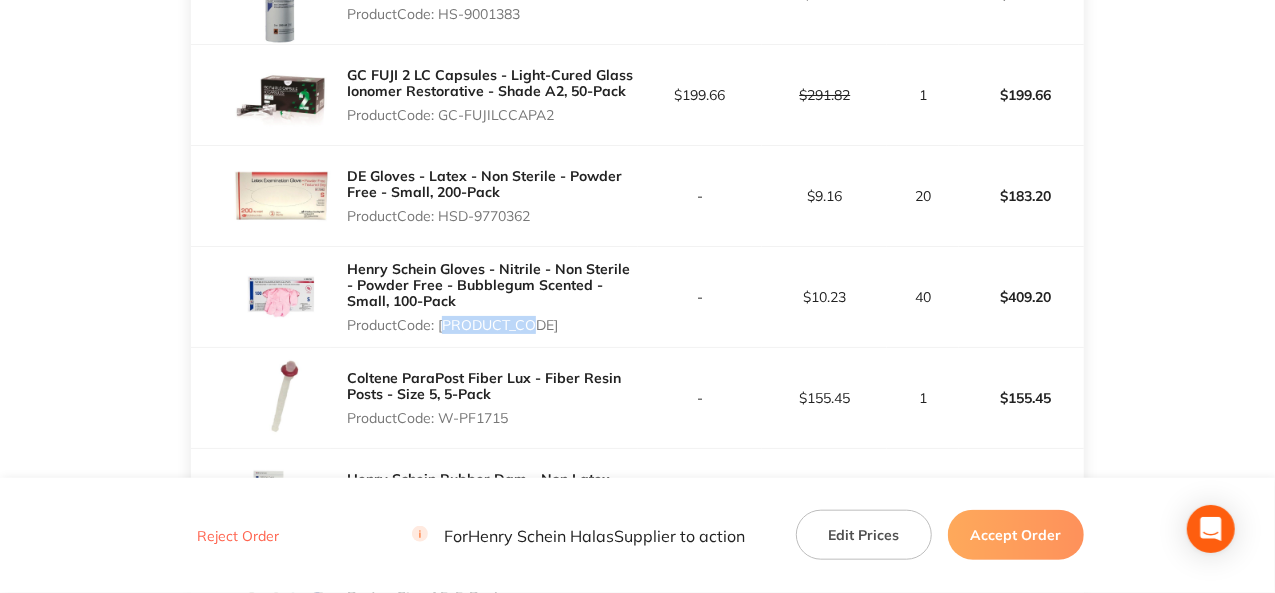 drag, startPoint x: 524, startPoint y: 327, endPoint x: 440, endPoint y: 319, distance: 84.38009 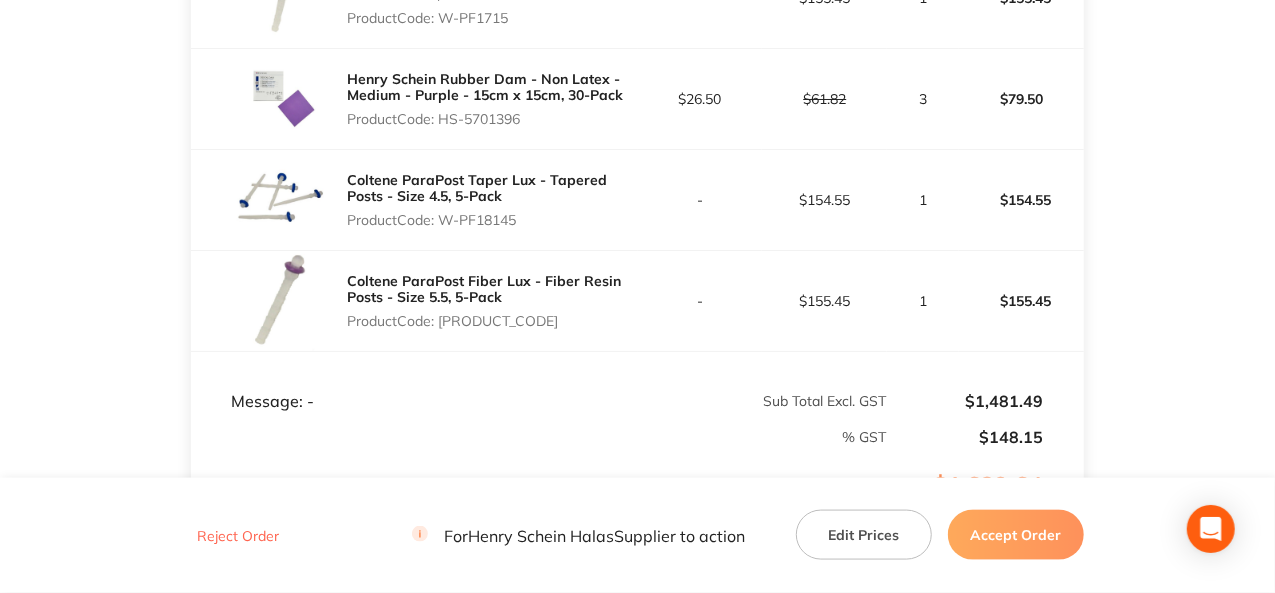 scroll, scrollTop: 1000, scrollLeft: 0, axis: vertical 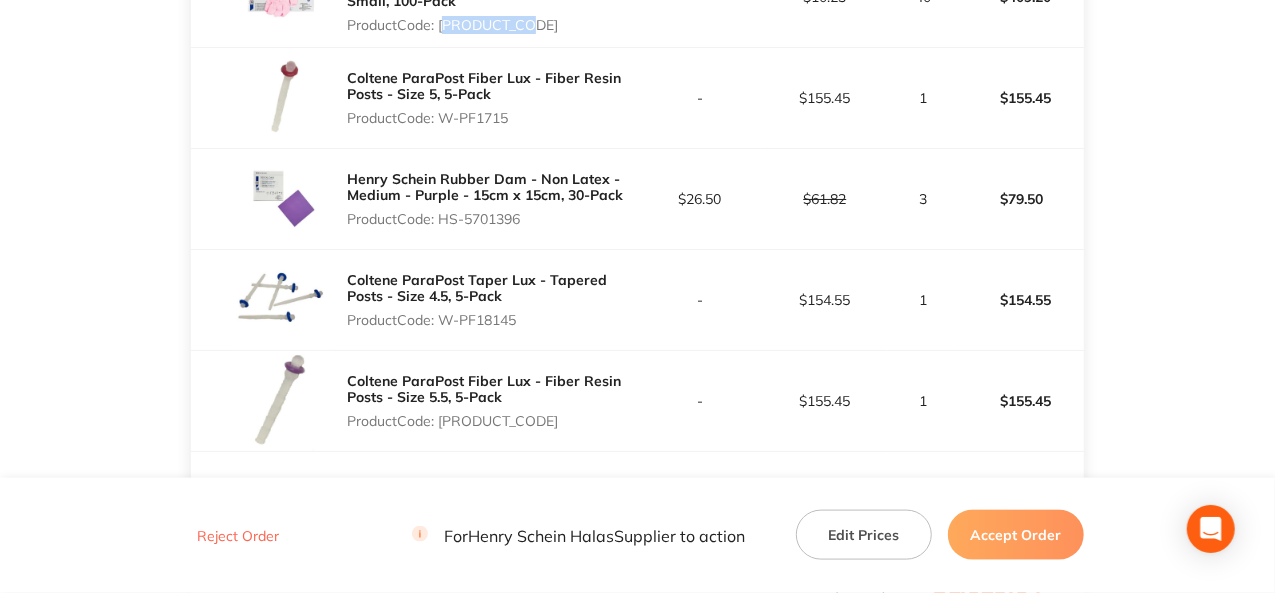 drag, startPoint x: 512, startPoint y: 115, endPoint x: 453, endPoint y: 115, distance: 59 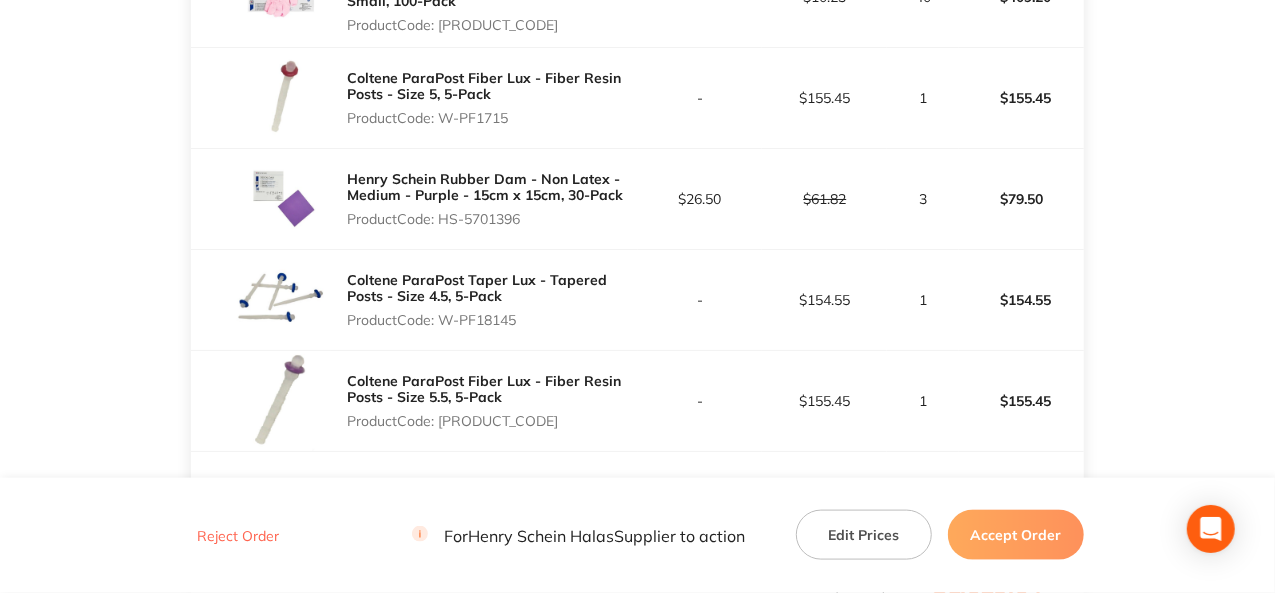 click on "Product   Code:  W-PF1715" at bounding box center [492, 118] 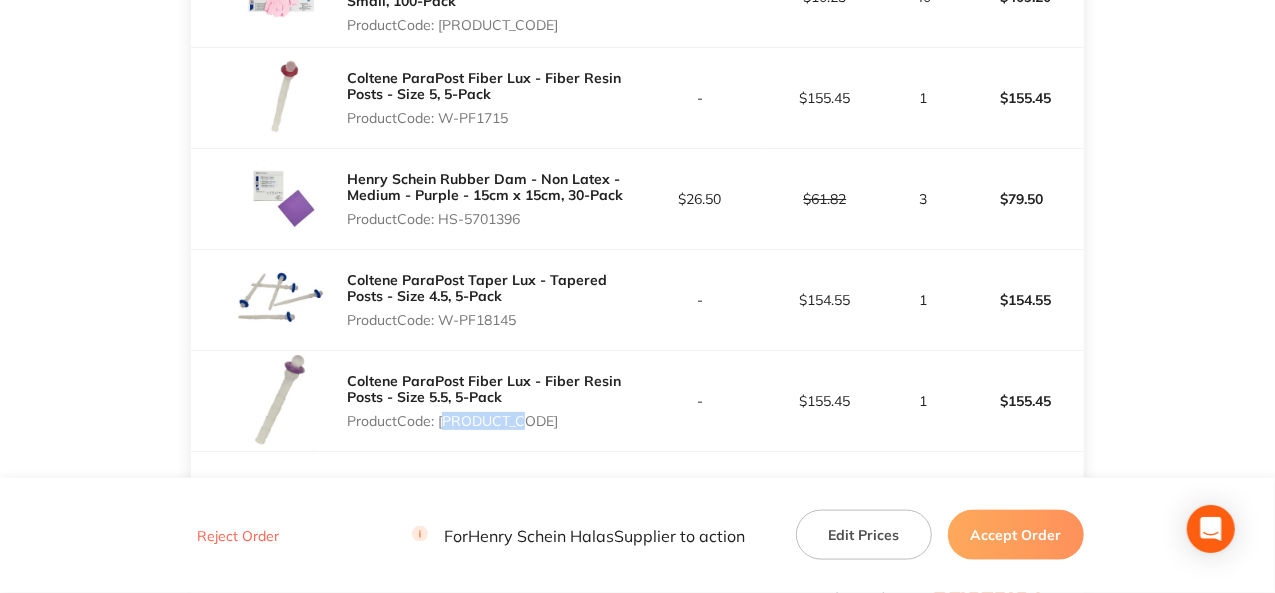 drag, startPoint x: 521, startPoint y: 421, endPoint x: 446, endPoint y: 414, distance: 75.32596 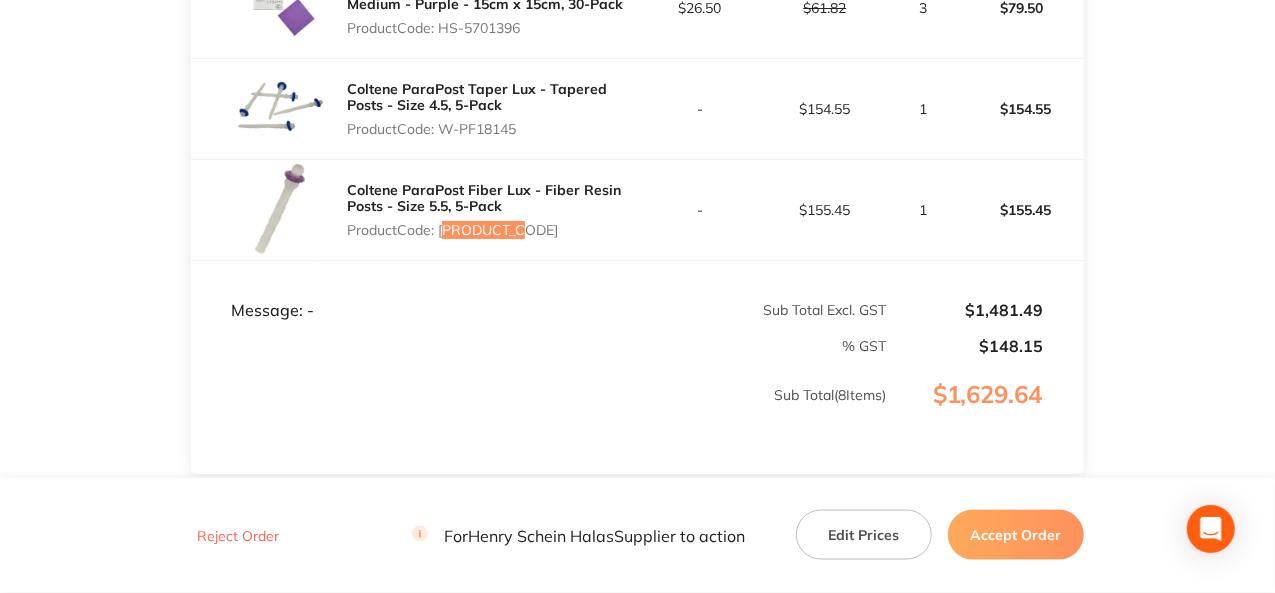 scroll, scrollTop: 1344, scrollLeft: 0, axis: vertical 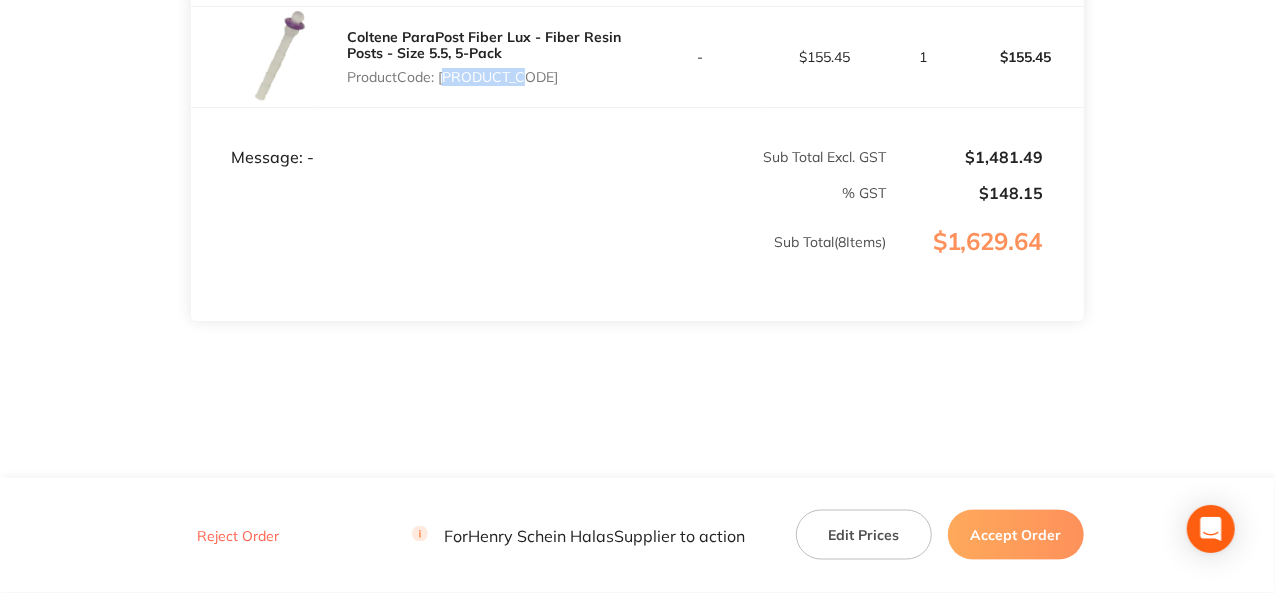click on "Accept Order" at bounding box center (1016, 535) 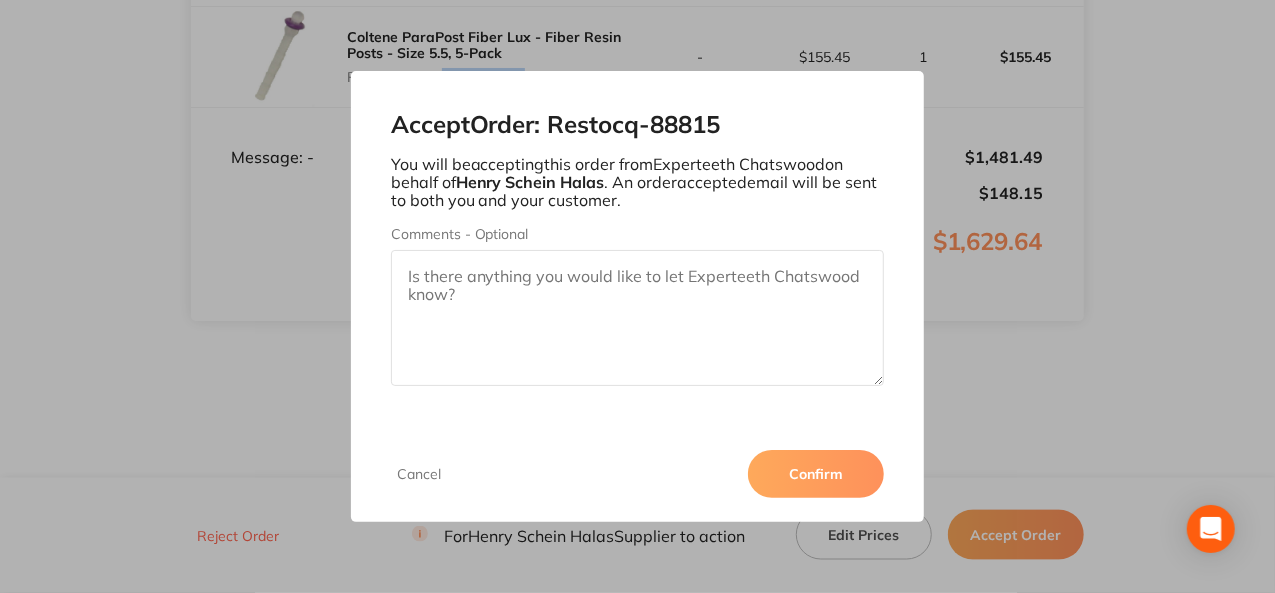 click on "Confirm" at bounding box center (816, 474) 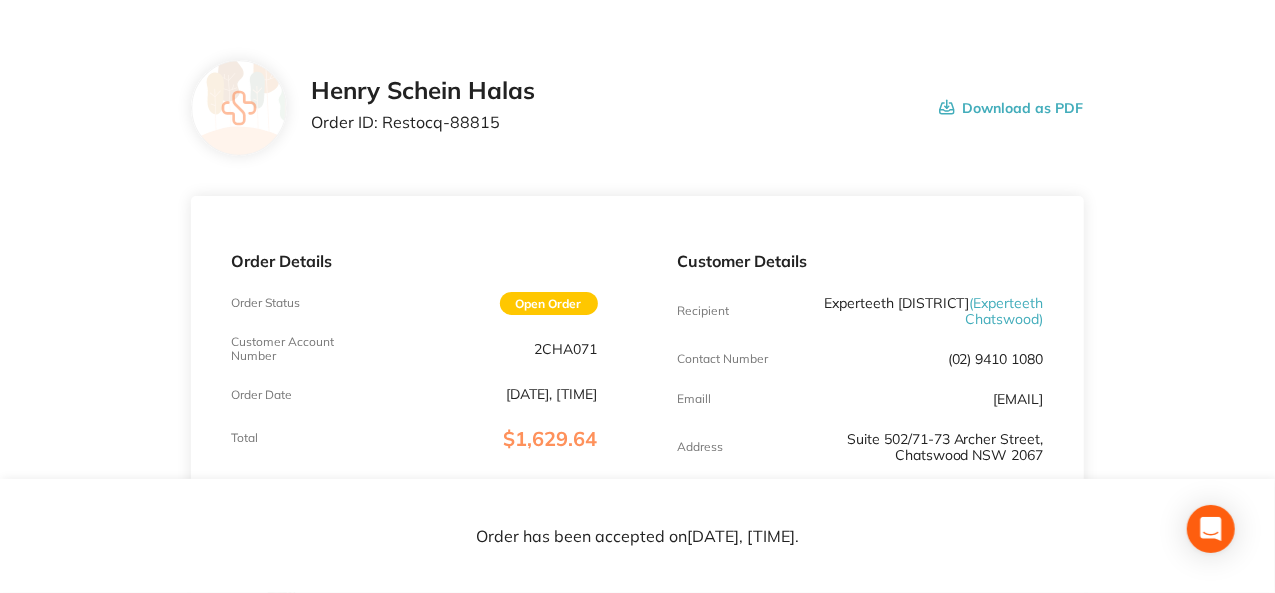 scroll, scrollTop: 100, scrollLeft: 0, axis: vertical 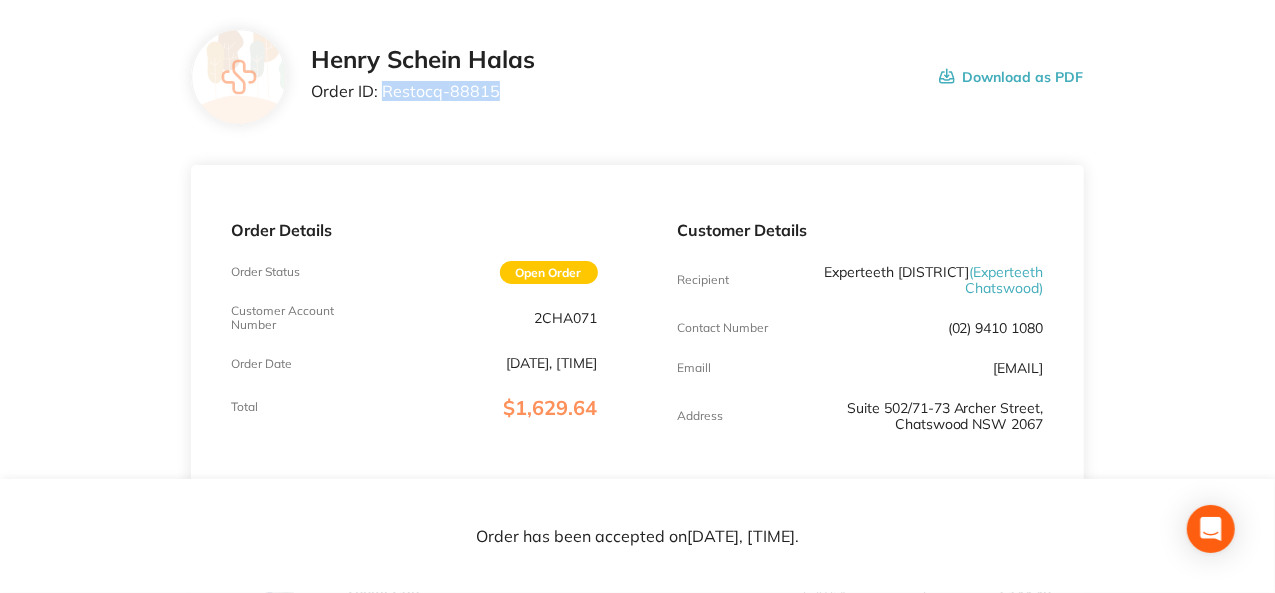 drag, startPoint x: 496, startPoint y: 88, endPoint x: 384, endPoint y: 92, distance: 112.0714 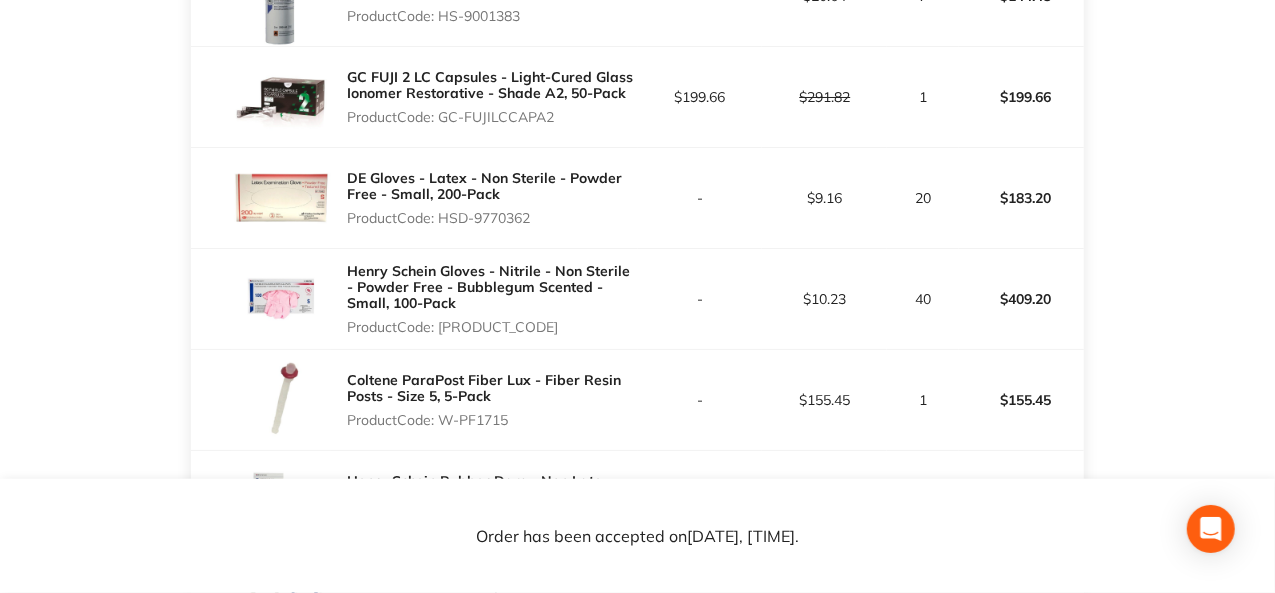 scroll, scrollTop: 0, scrollLeft: 0, axis: both 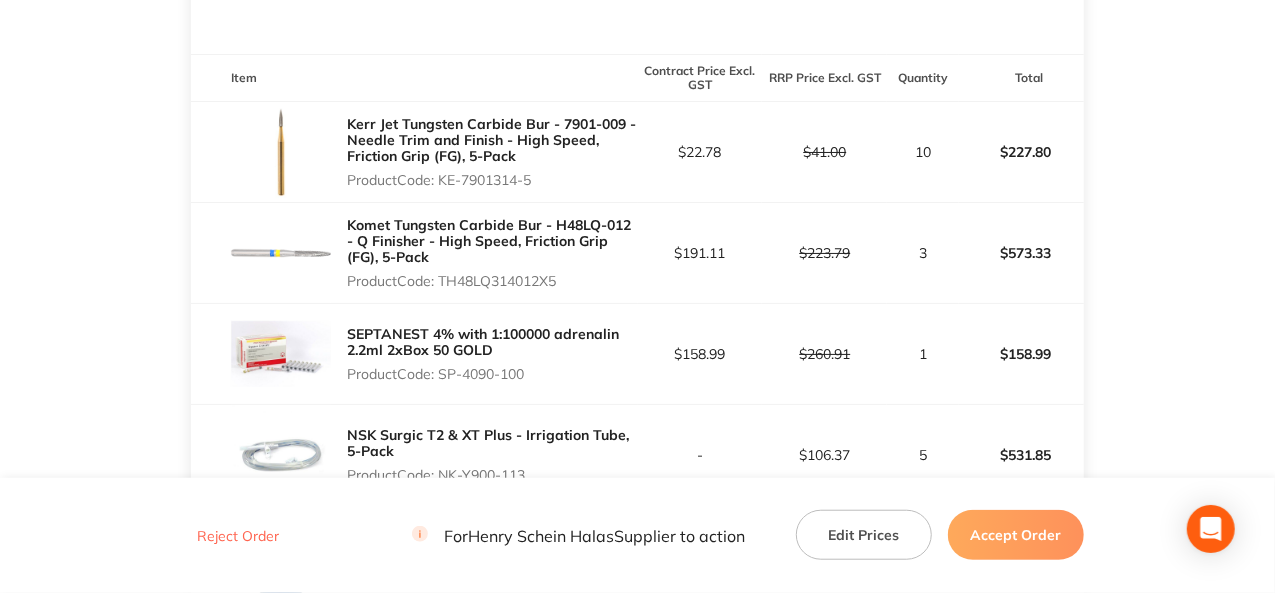 drag, startPoint x: 538, startPoint y: 180, endPoint x: 441, endPoint y: 183, distance: 97.04638 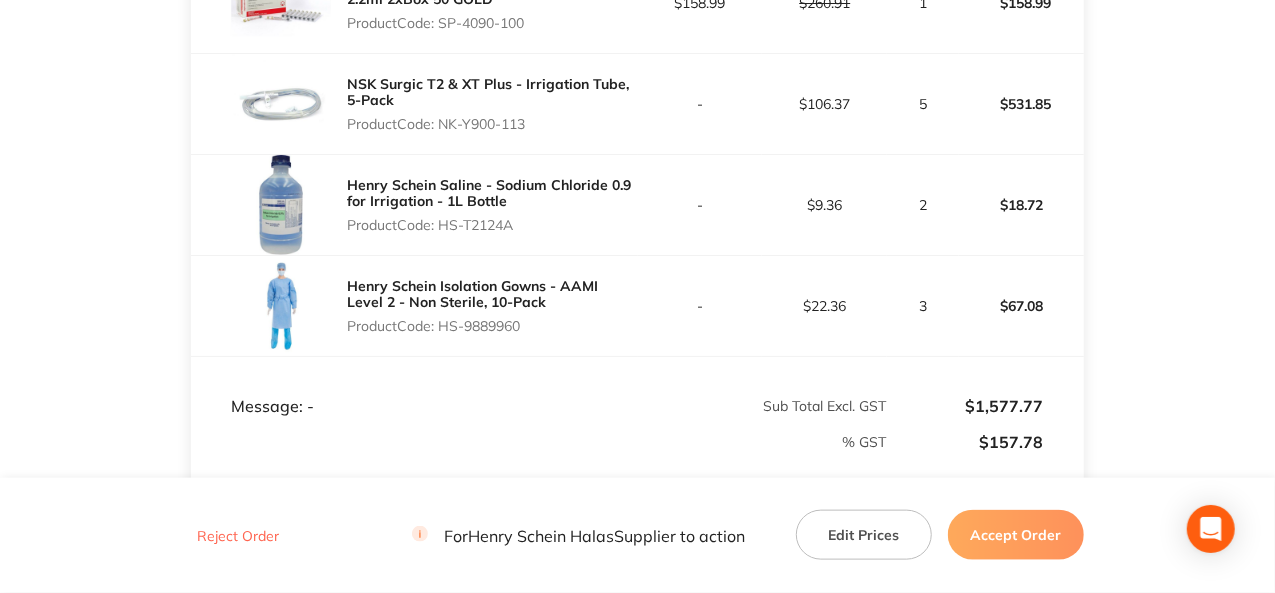 scroll, scrollTop: 942, scrollLeft: 0, axis: vertical 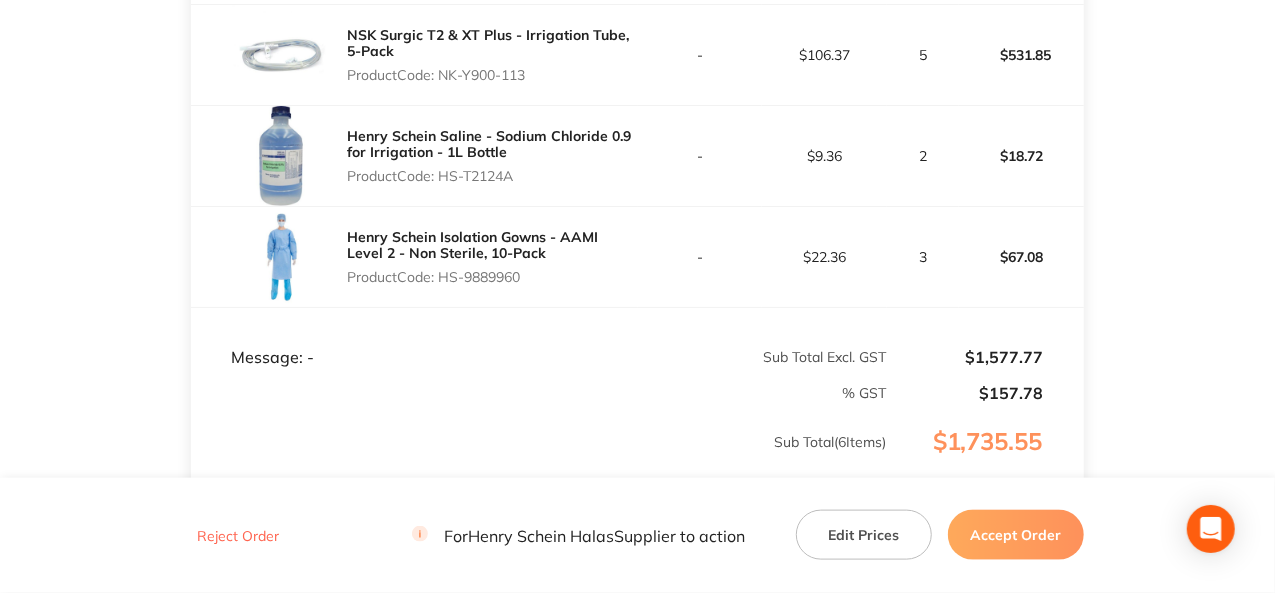 drag, startPoint x: 532, startPoint y: 75, endPoint x: 440, endPoint y: 78, distance: 92.0489 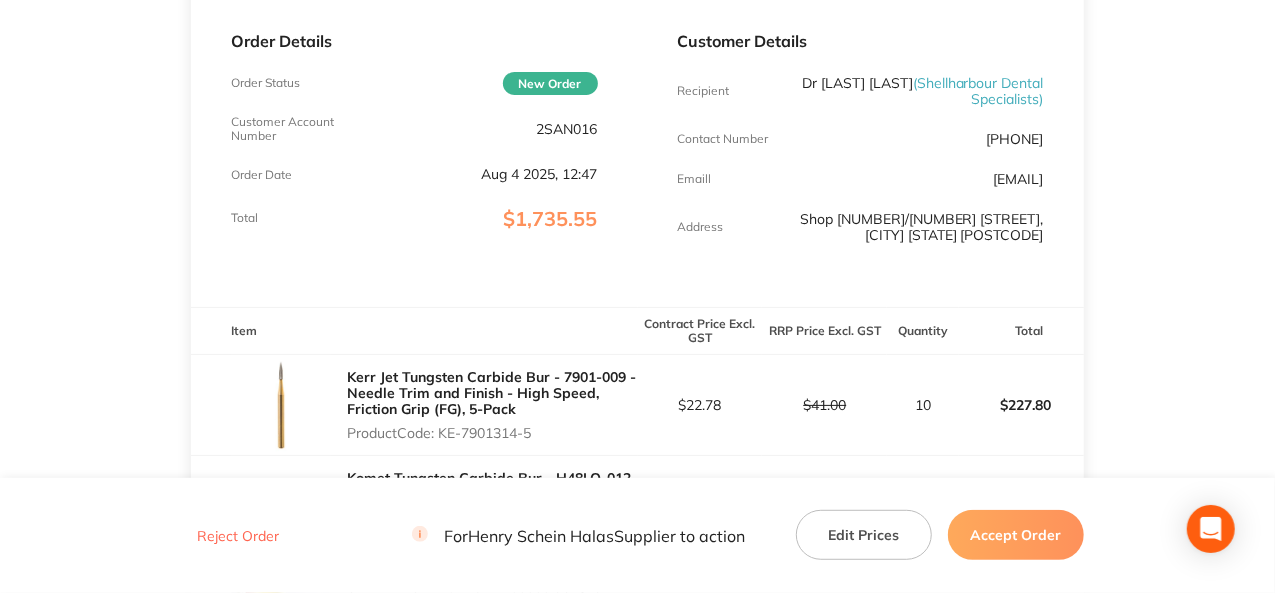 scroll, scrollTop: 0, scrollLeft: 0, axis: both 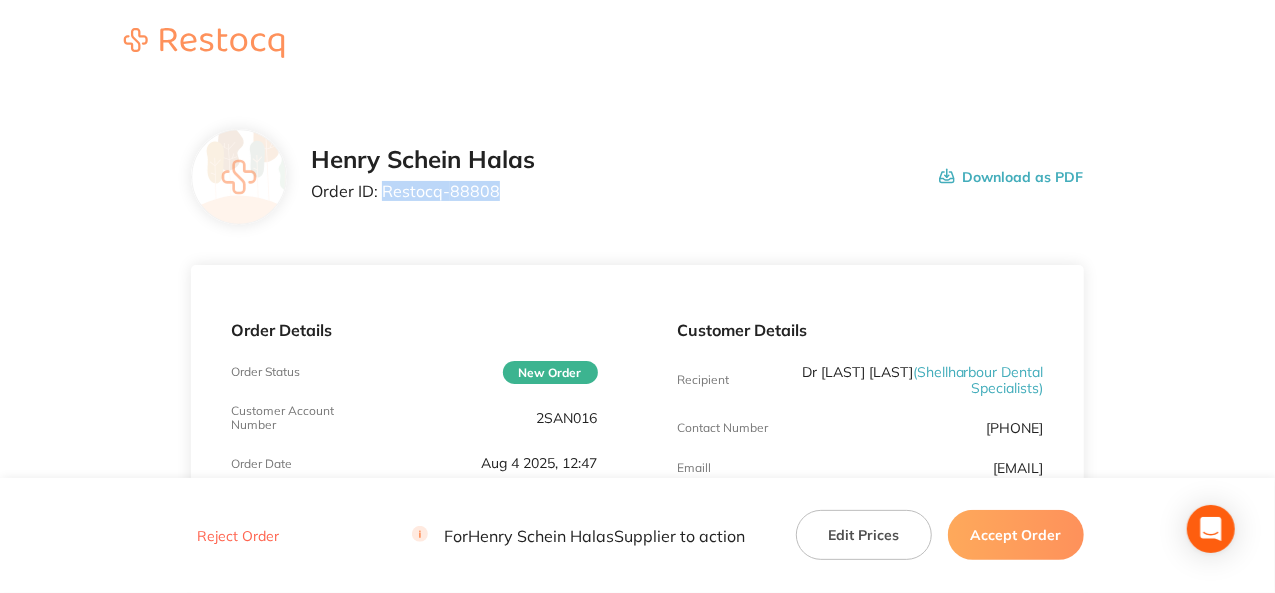 drag, startPoint x: 498, startPoint y: 188, endPoint x: 382, endPoint y: 187, distance: 116.00431 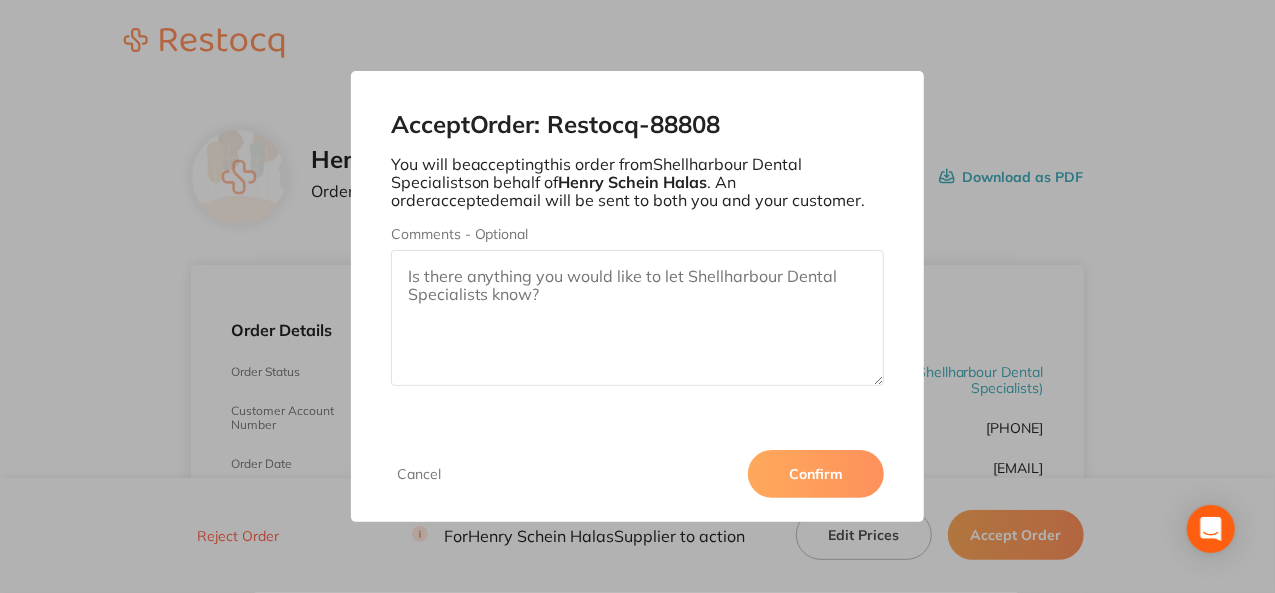 click on "Confirm" at bounding box center (816, 474) 